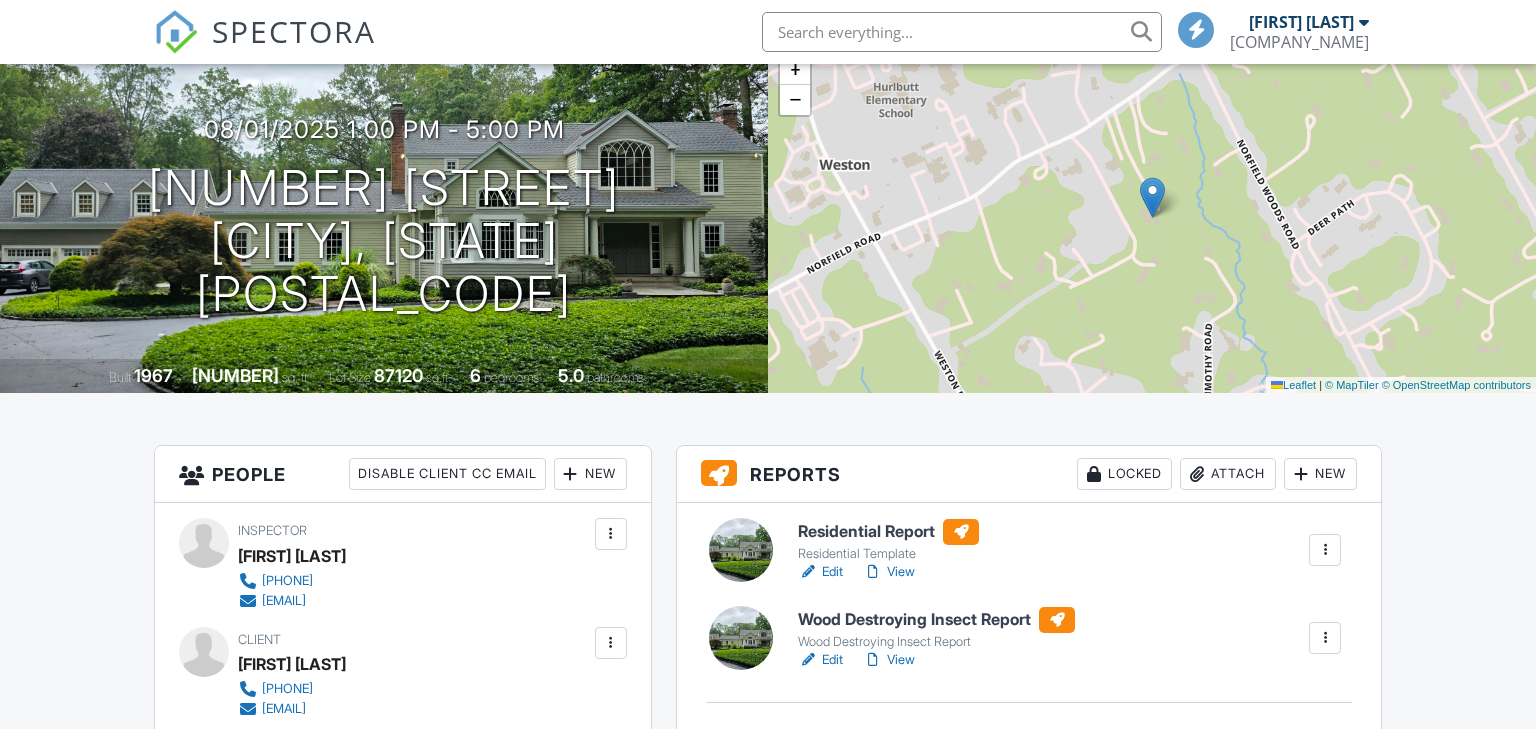 click on "View" at bounding box center [889, 572] 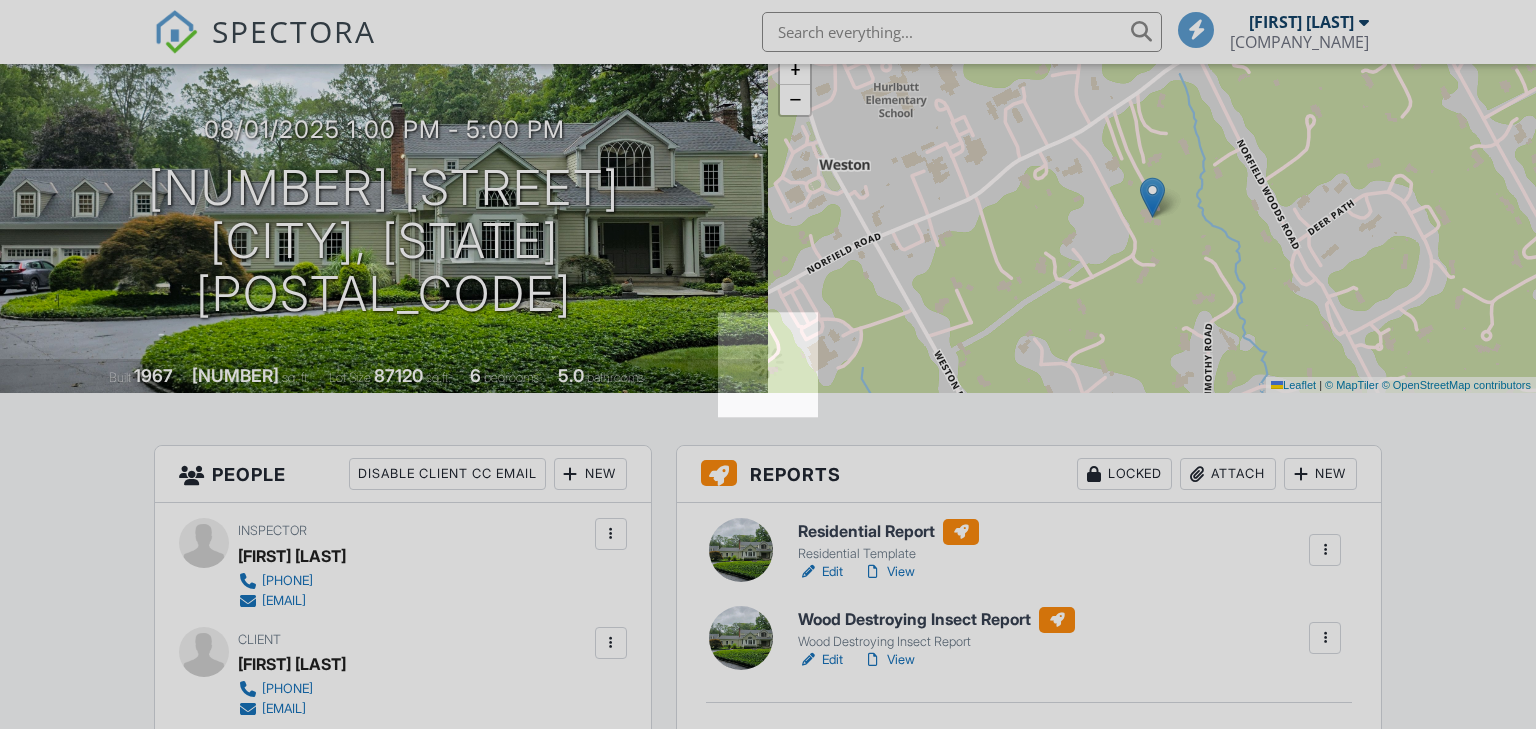 scroll, scrollTop: 141, scrollLeft: 0, axis: vertical 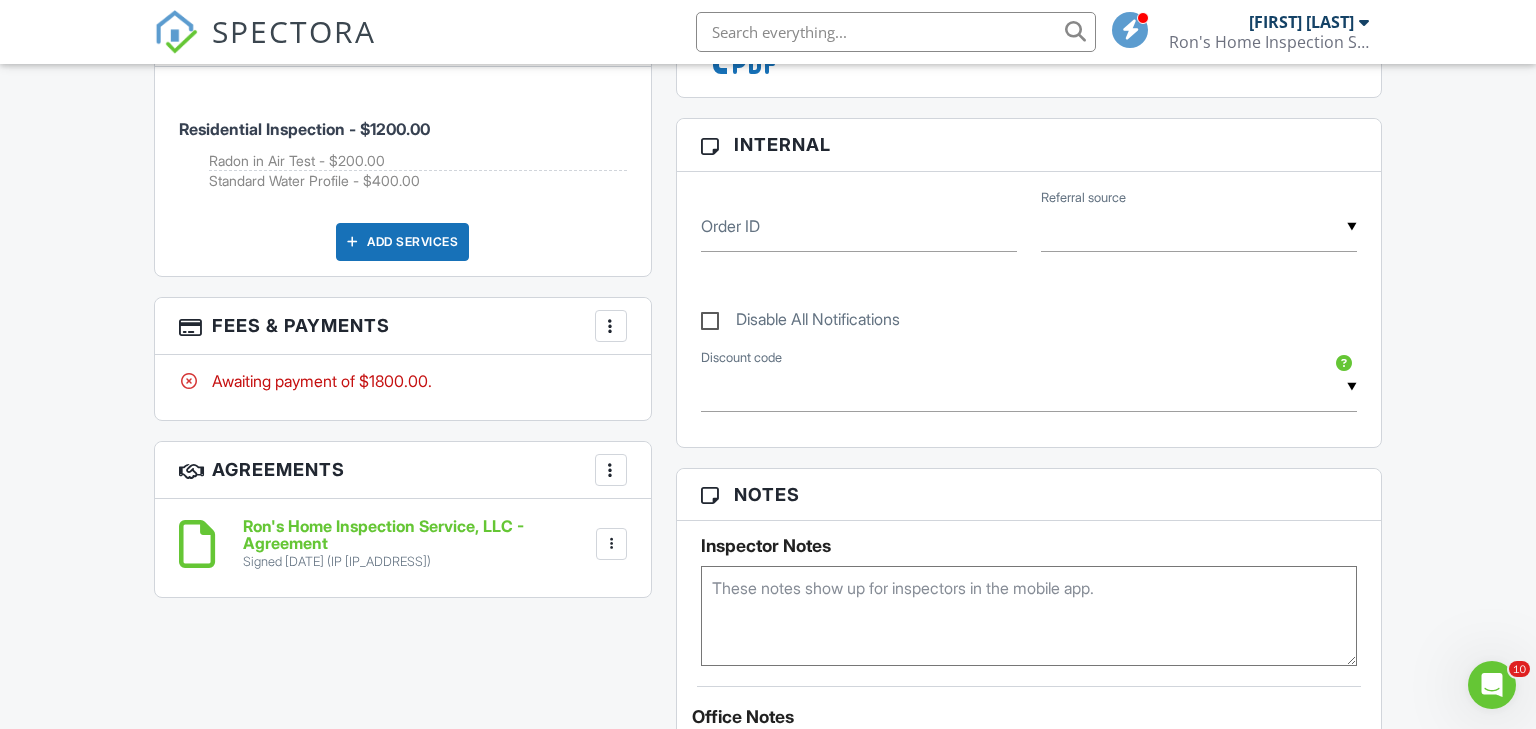 click at bounding box center [611, 326] 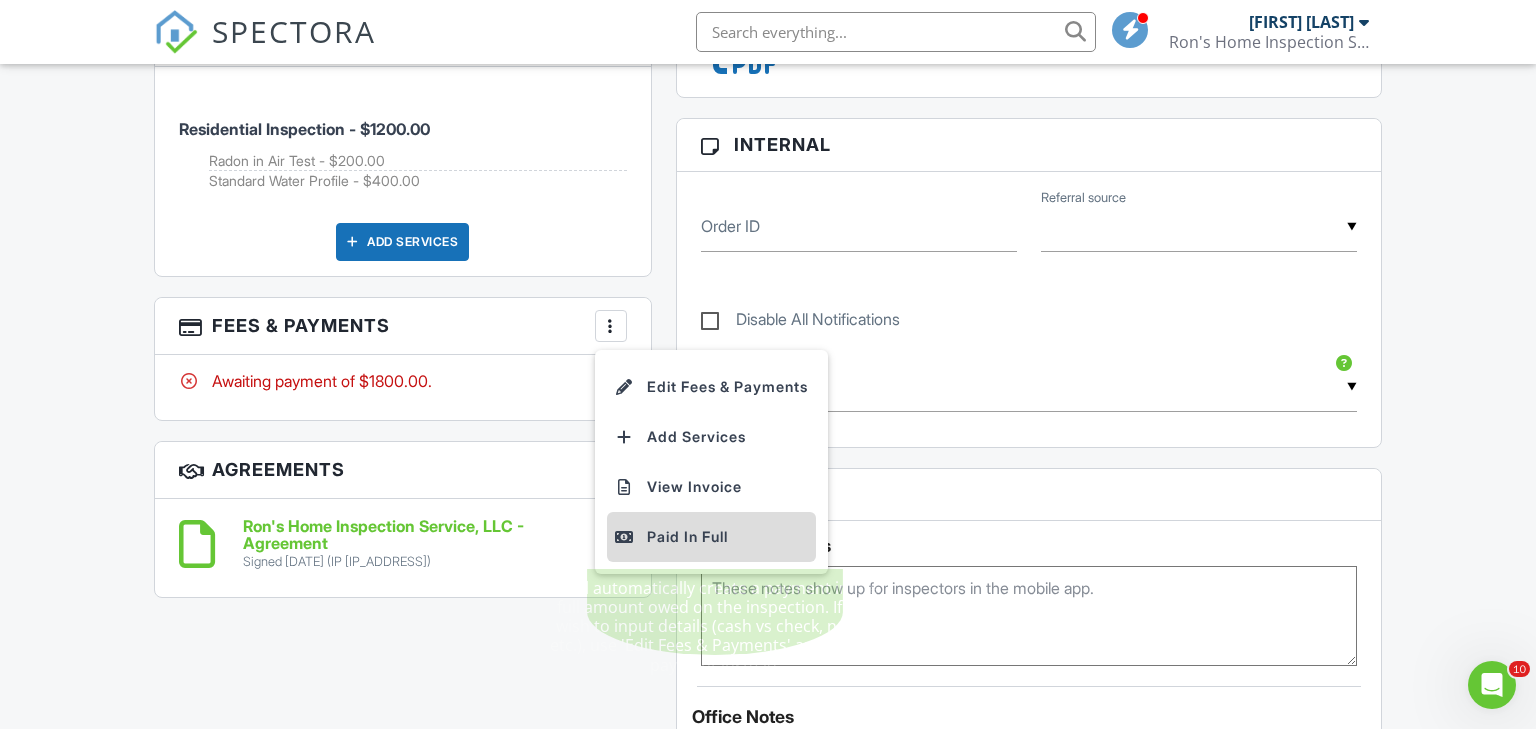 click on "Paid In Full" at bounding box center (711, 537) 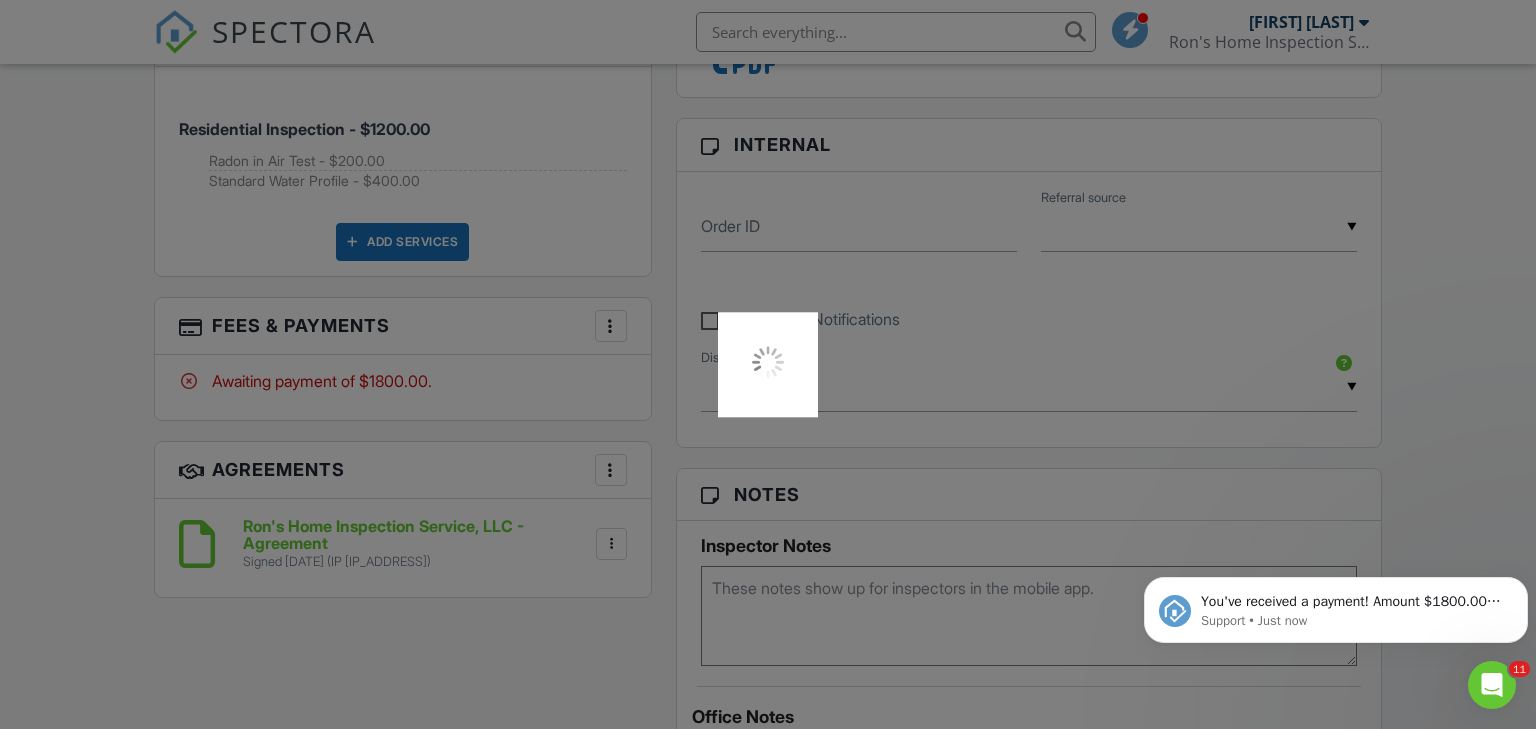 scroll, scrollTop: 0, scrollLeft: 0, axis: both 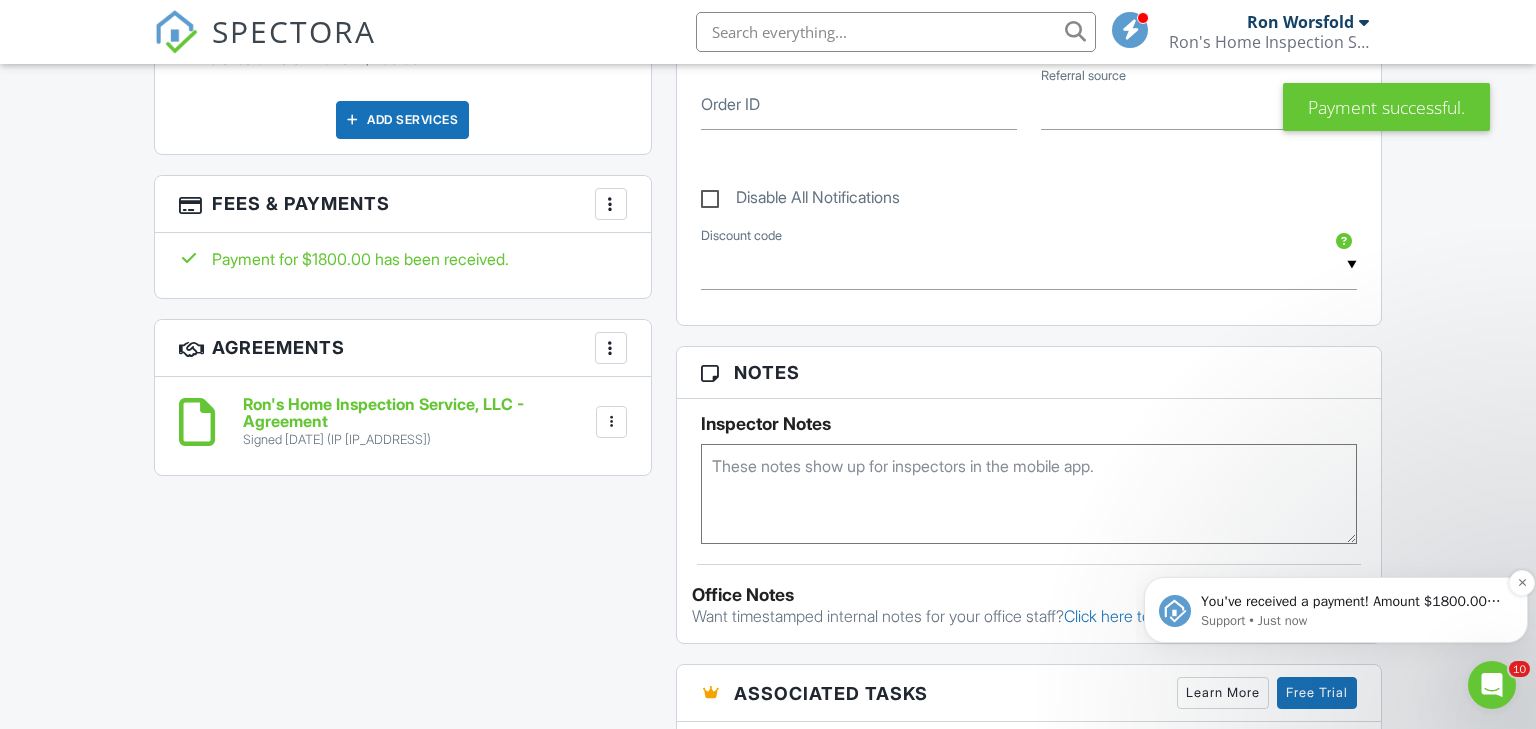 click on "You've received a payment!  Amount  $1800.00  Fee  $0.00  Net  $1800.00  Transaction #    Inspection  [NUMBER] [STREET], [CITY], [STATE] [ZIP]" at bounding box center (1352, 602) 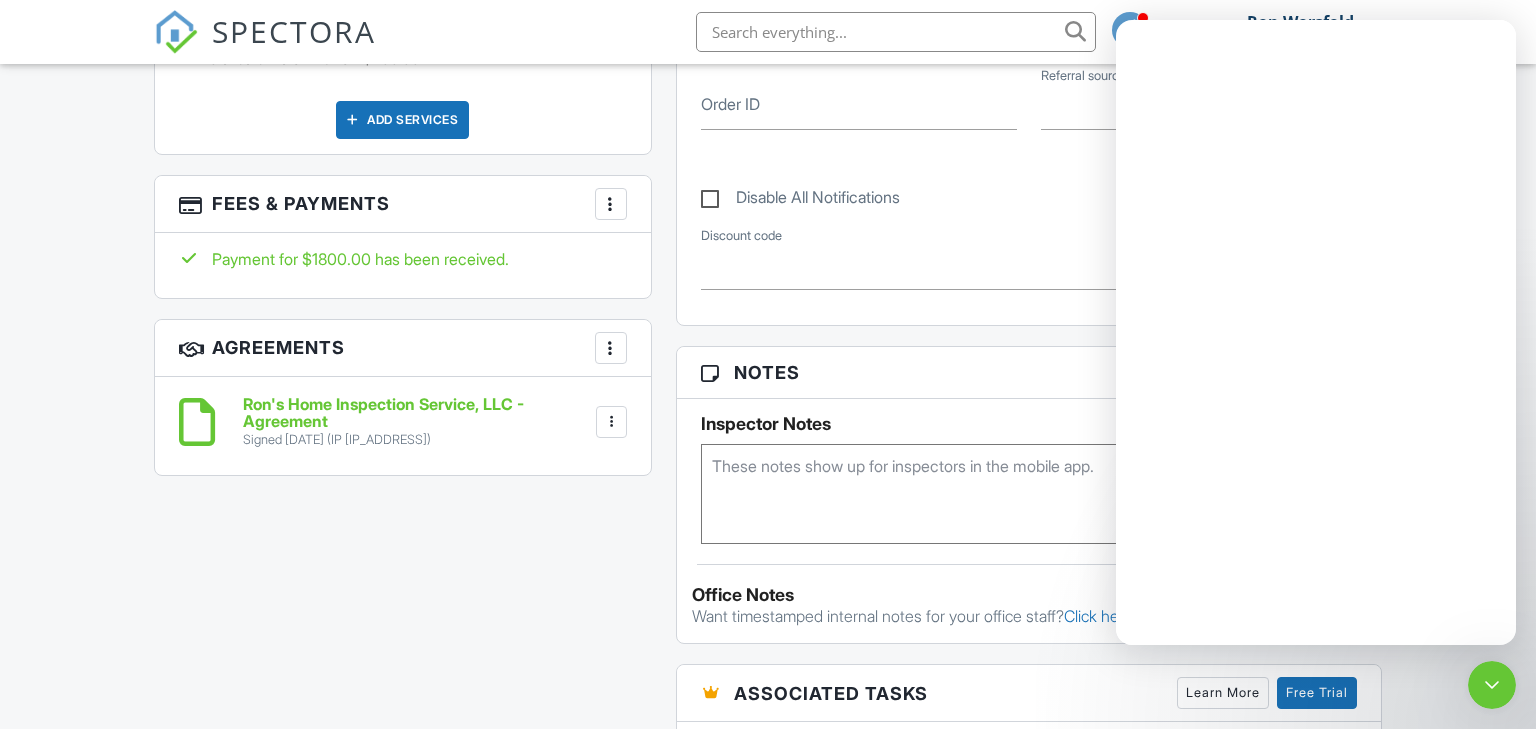 scroll, scrollTop: 0, scrollLeft: 0, axis: both 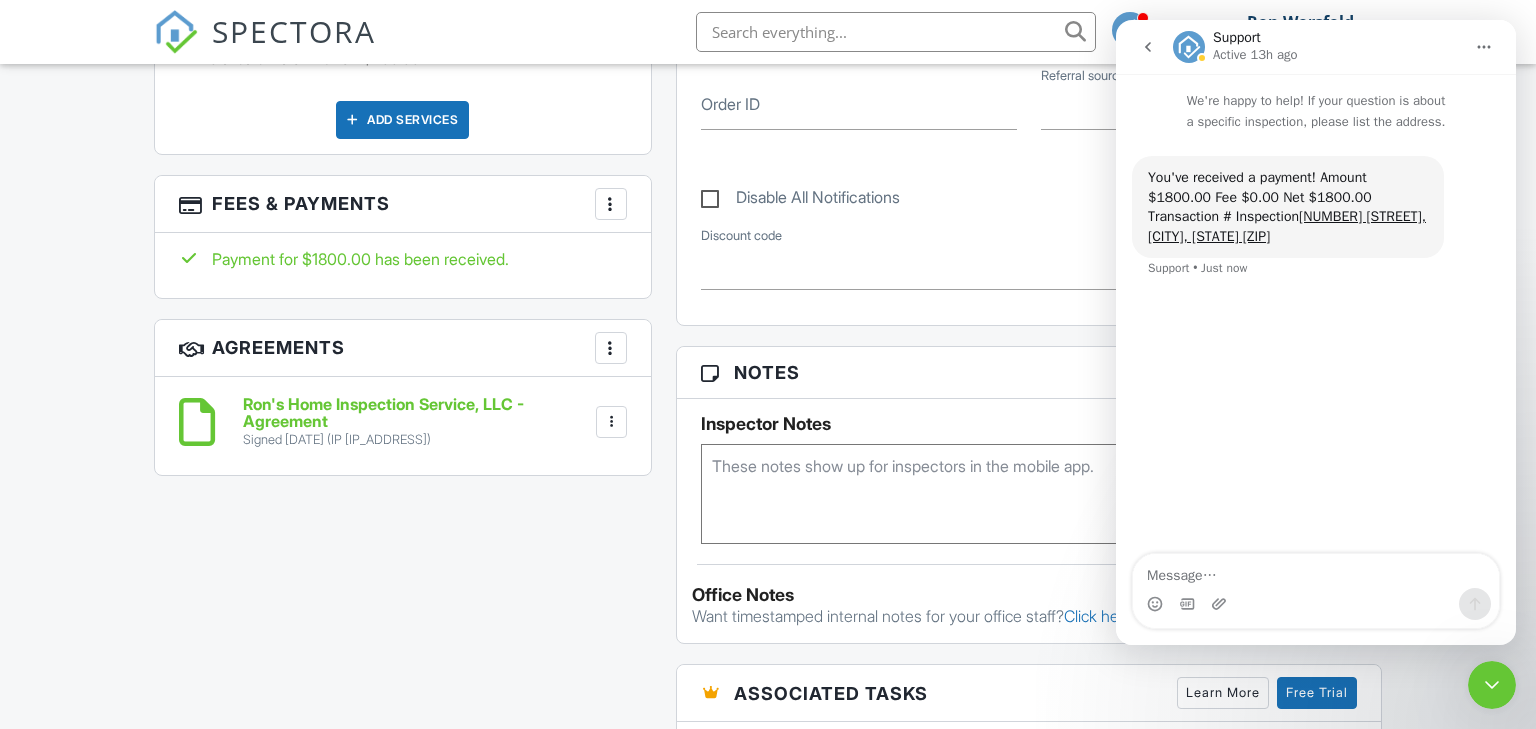 click 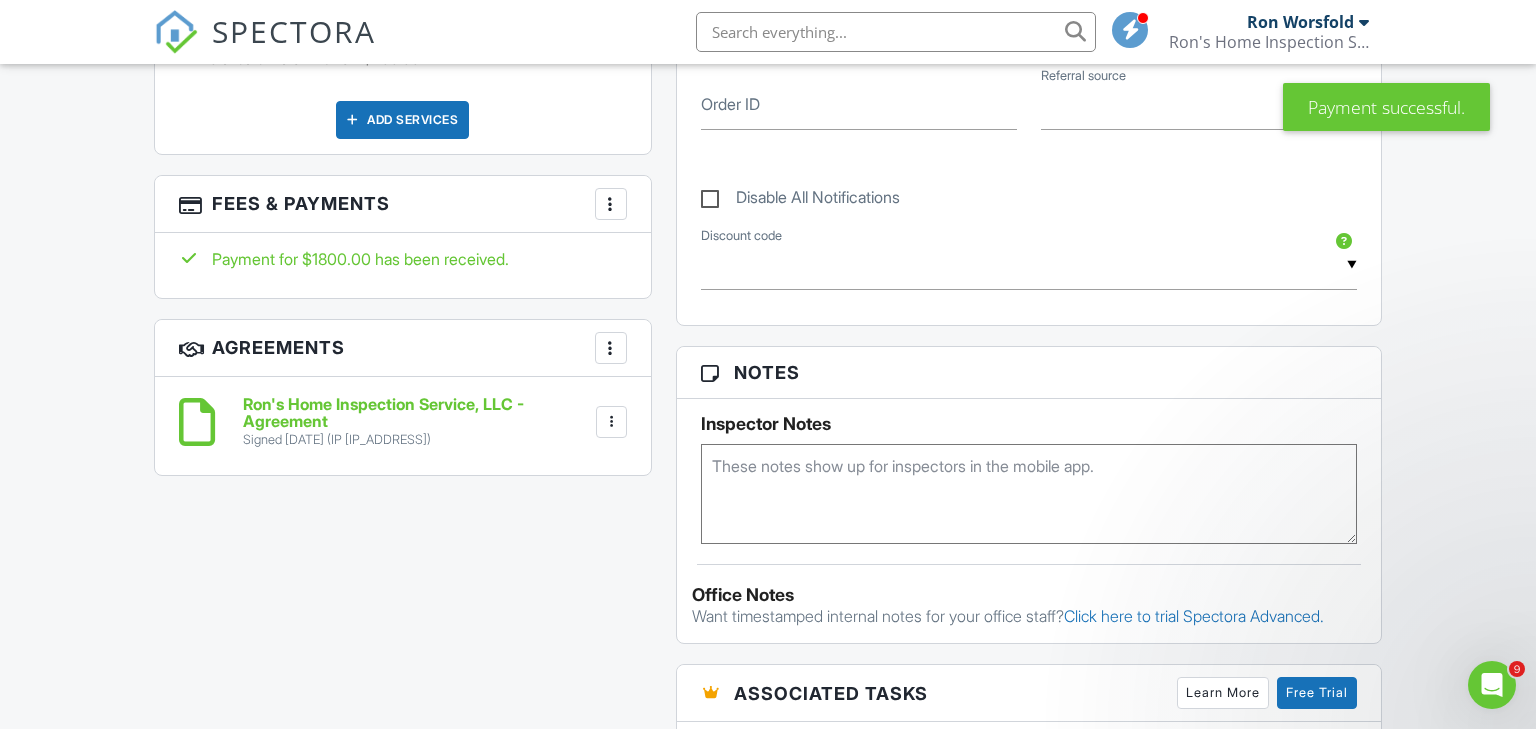 scroll, scrollTop: 0, scrollLeft: 0, axis: both 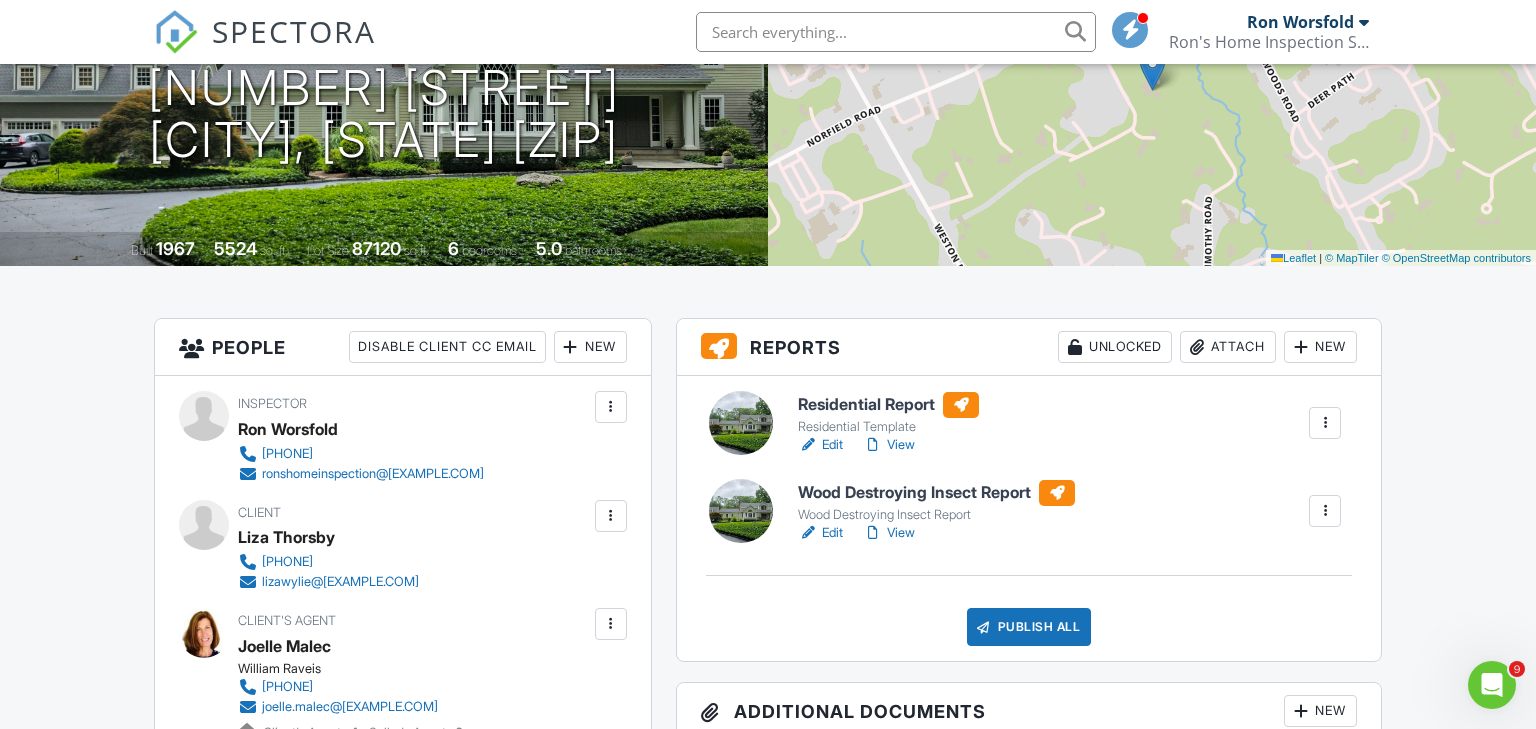 click on "Publish All" at bounding box center [1029, 627] 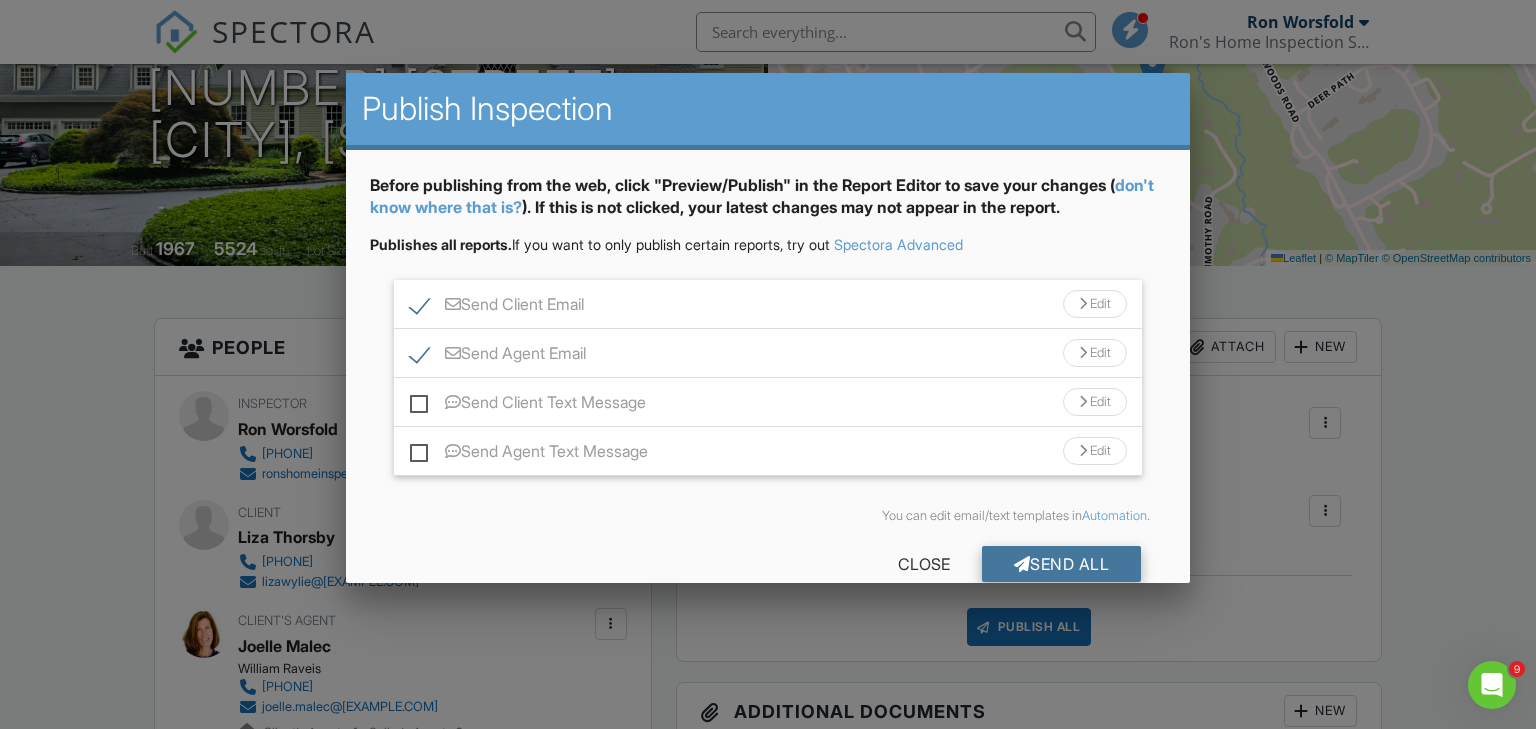click on "Send All" at bounding box center [1062, 564] 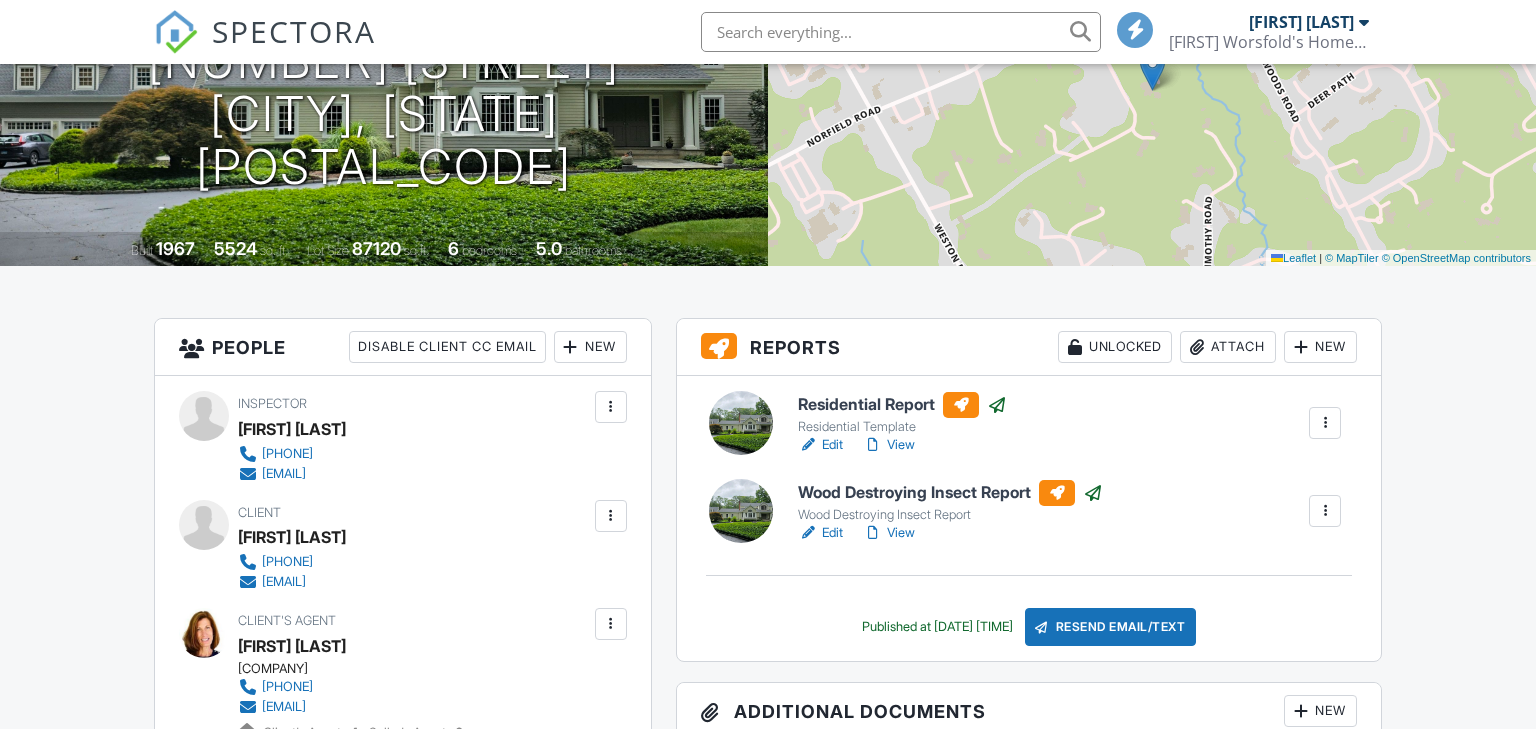 scroll, scrollTop: 1853, scrollLeft: 0, axis: vertical 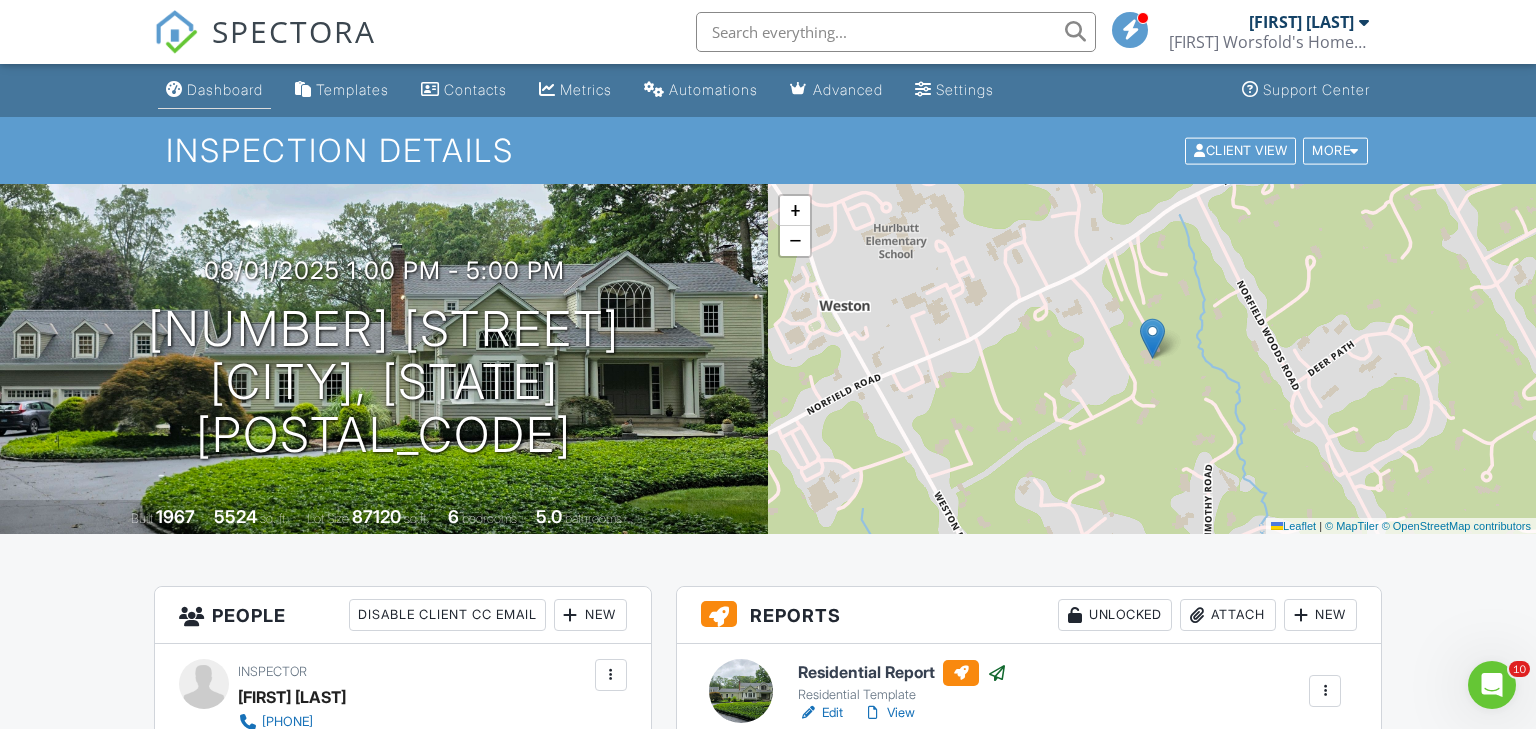 click on "Dashboard" at bounding box center [225, 89] 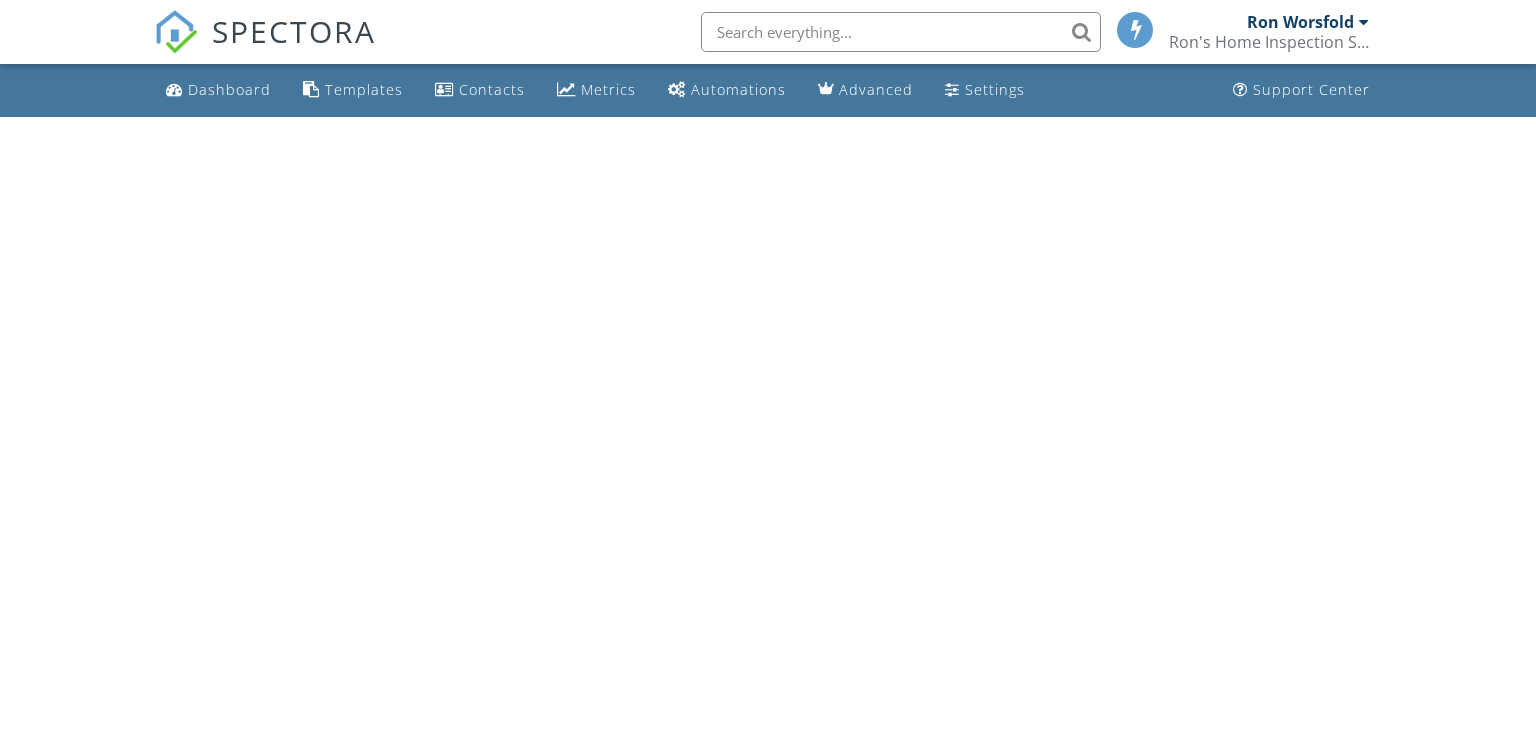 scroll, scrollTop: 0, scrollLeft: 0, axis: both 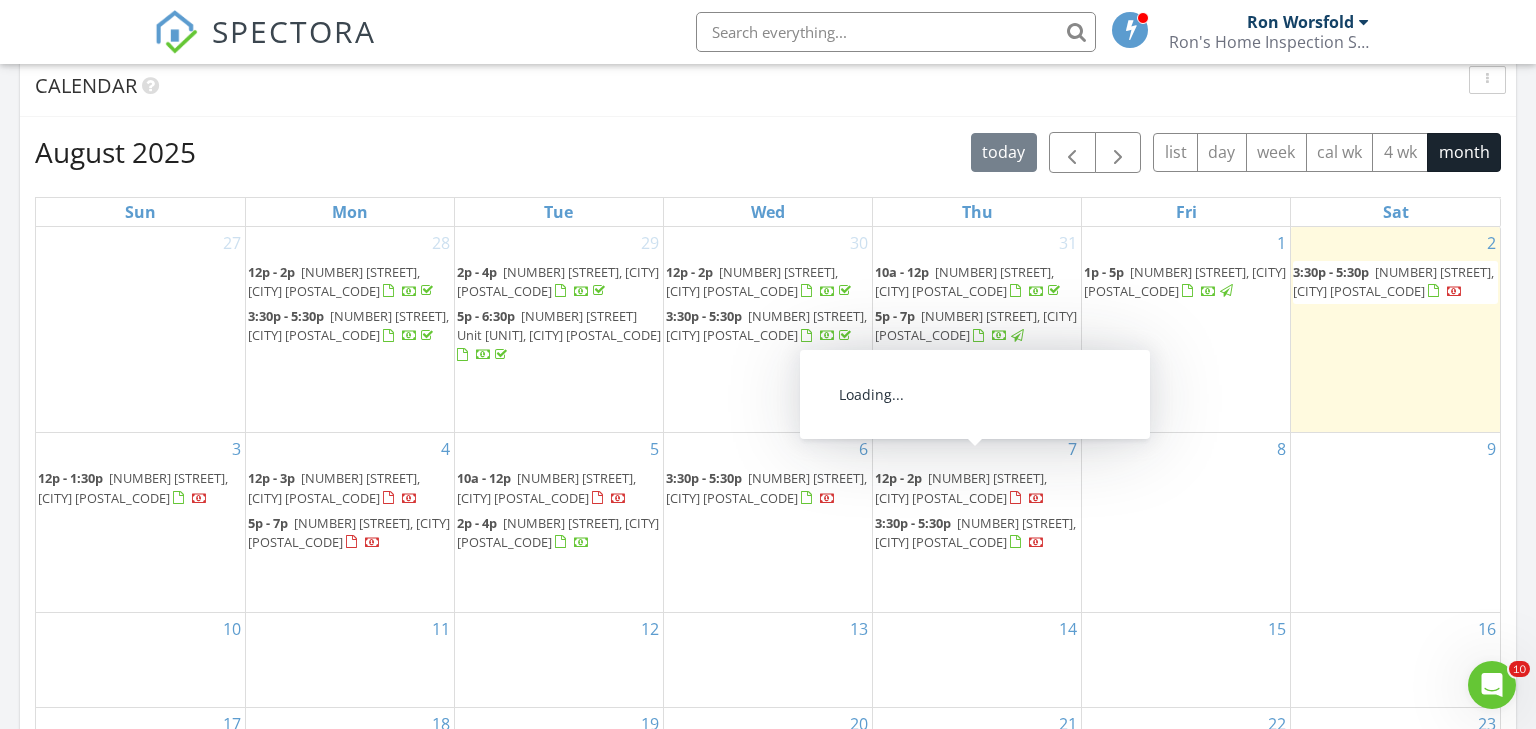 click on "8 Batt St, Middletown 06457" at bounding box center [1393, 281] 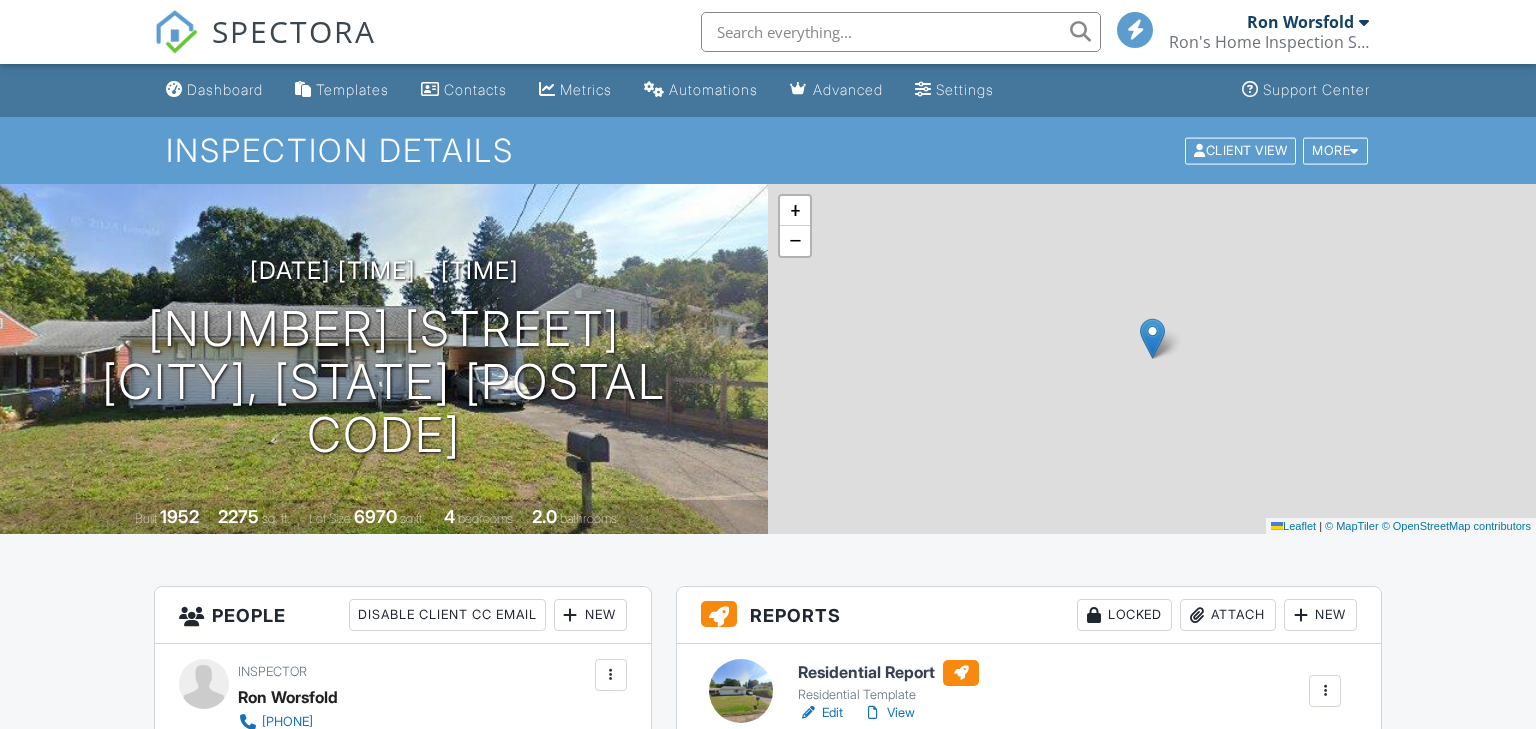 scroll, scrollTop: 0, scrollLeft: 0, axis: both 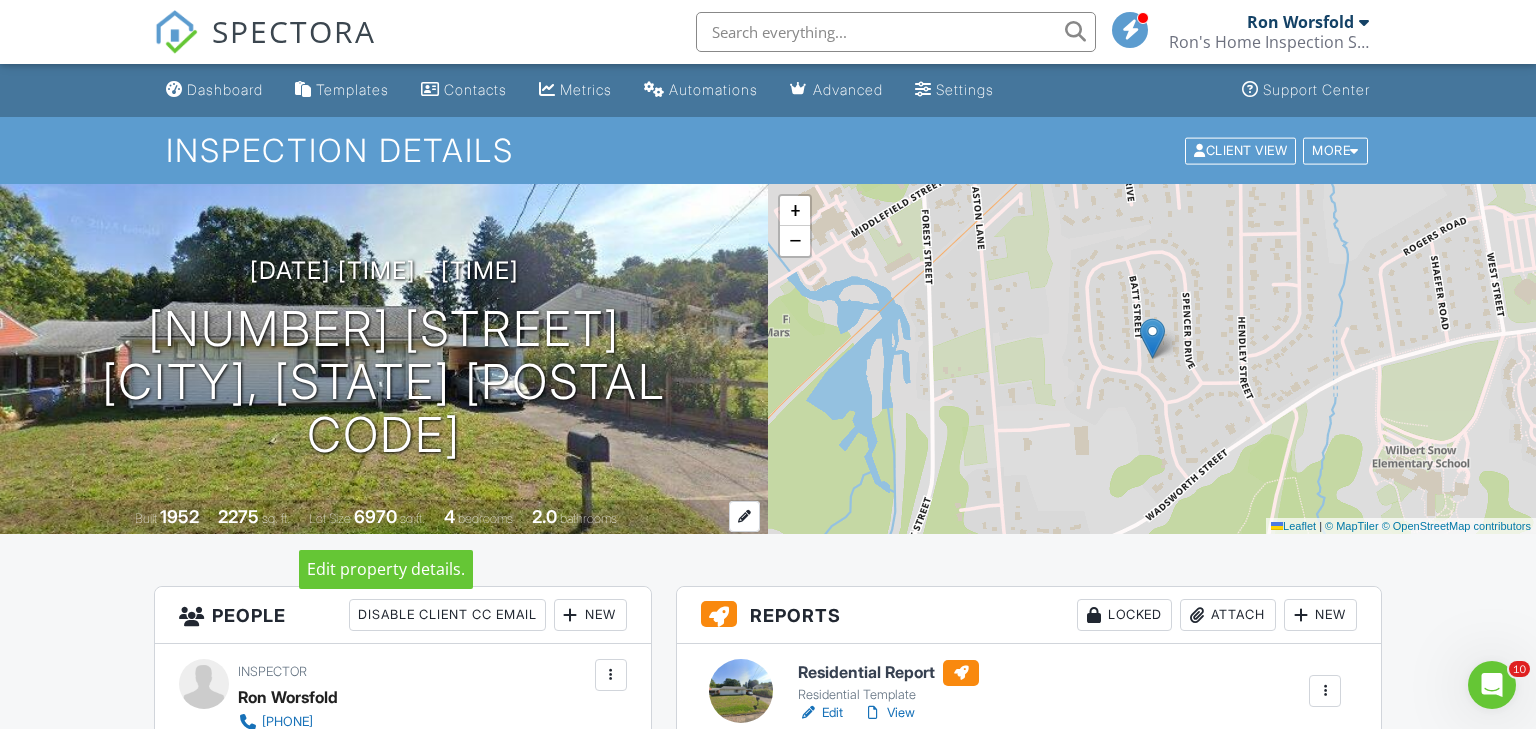 click at bounding box center (744, 516) 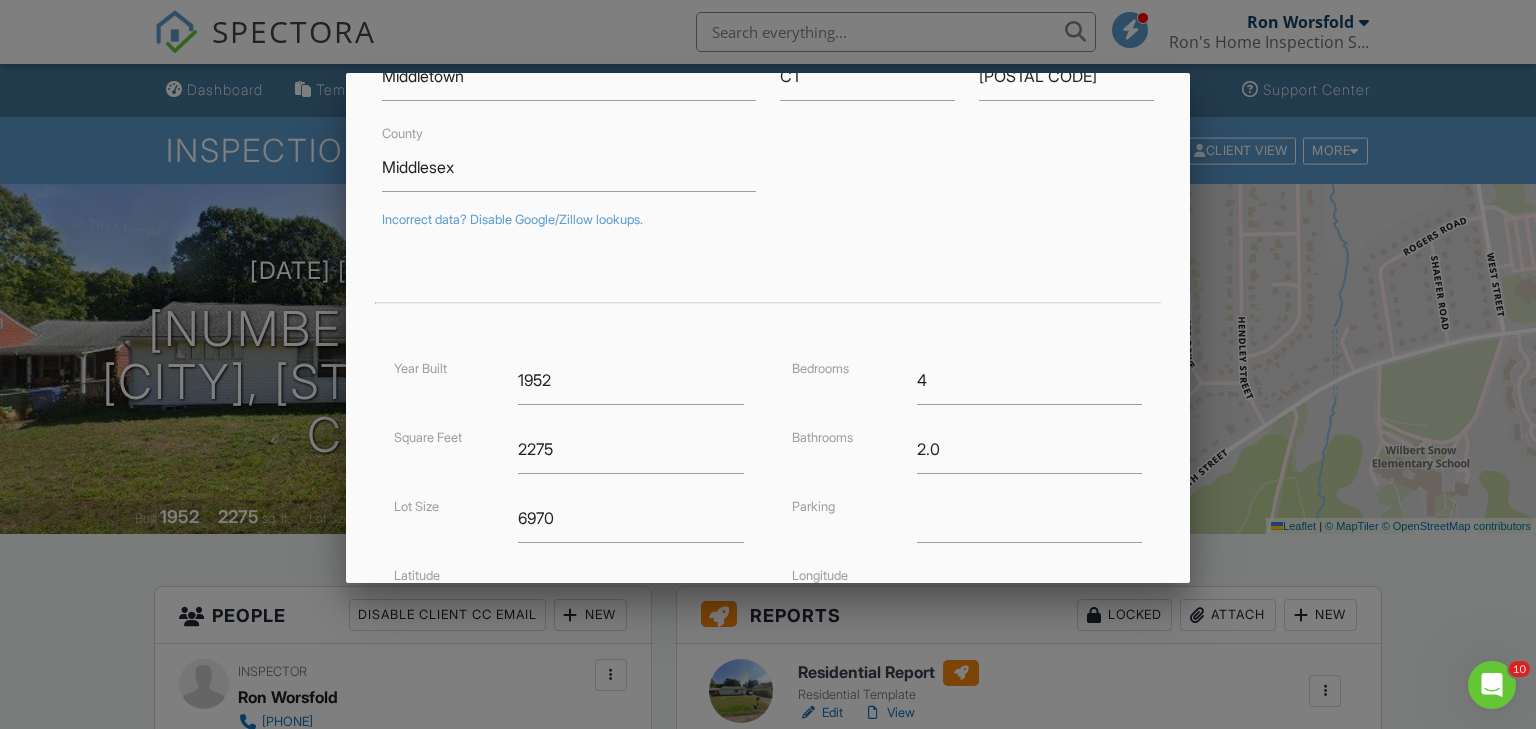 scroll, scrollTop: 253, scrollLeft: 0, axis: vertical 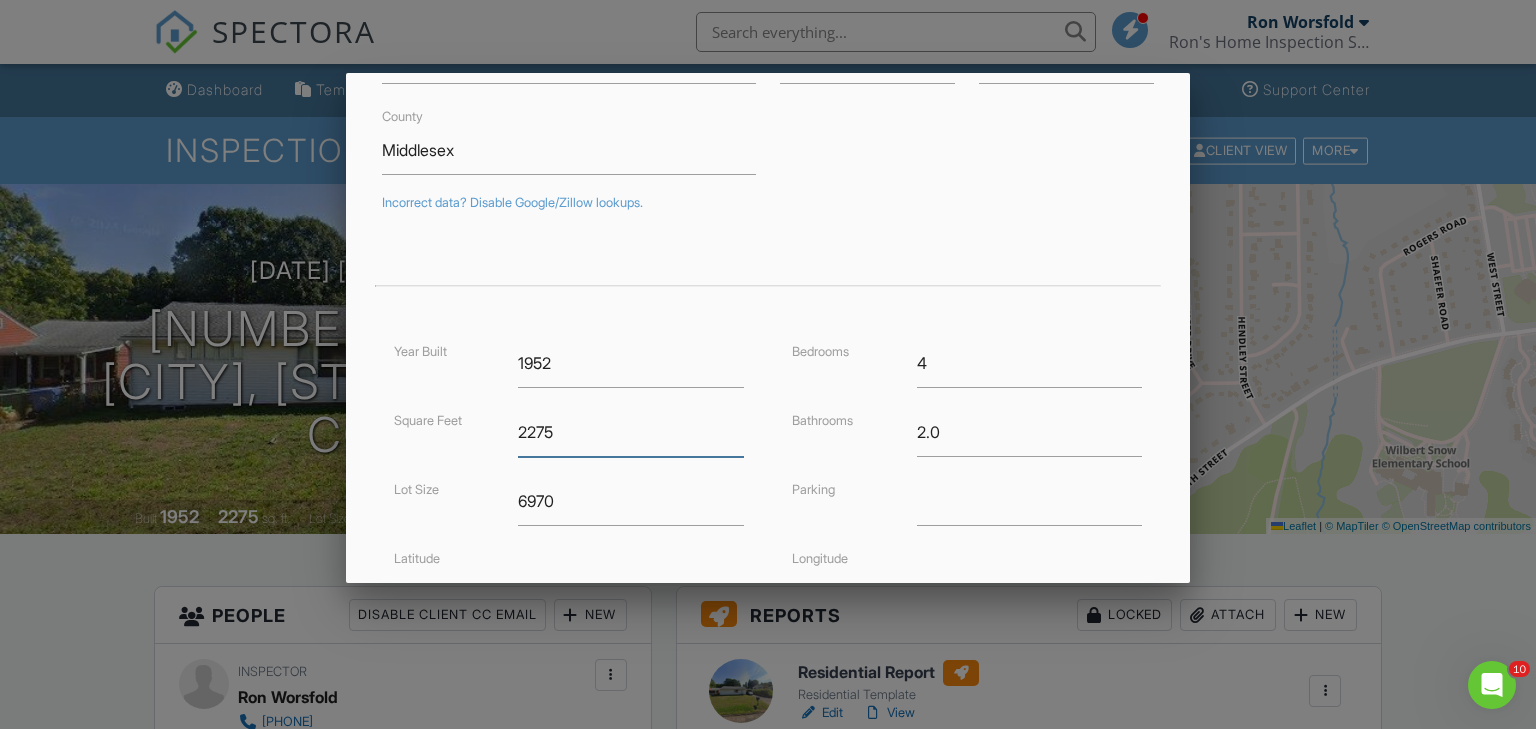 click on "2275" at bounding box center (631, 432) 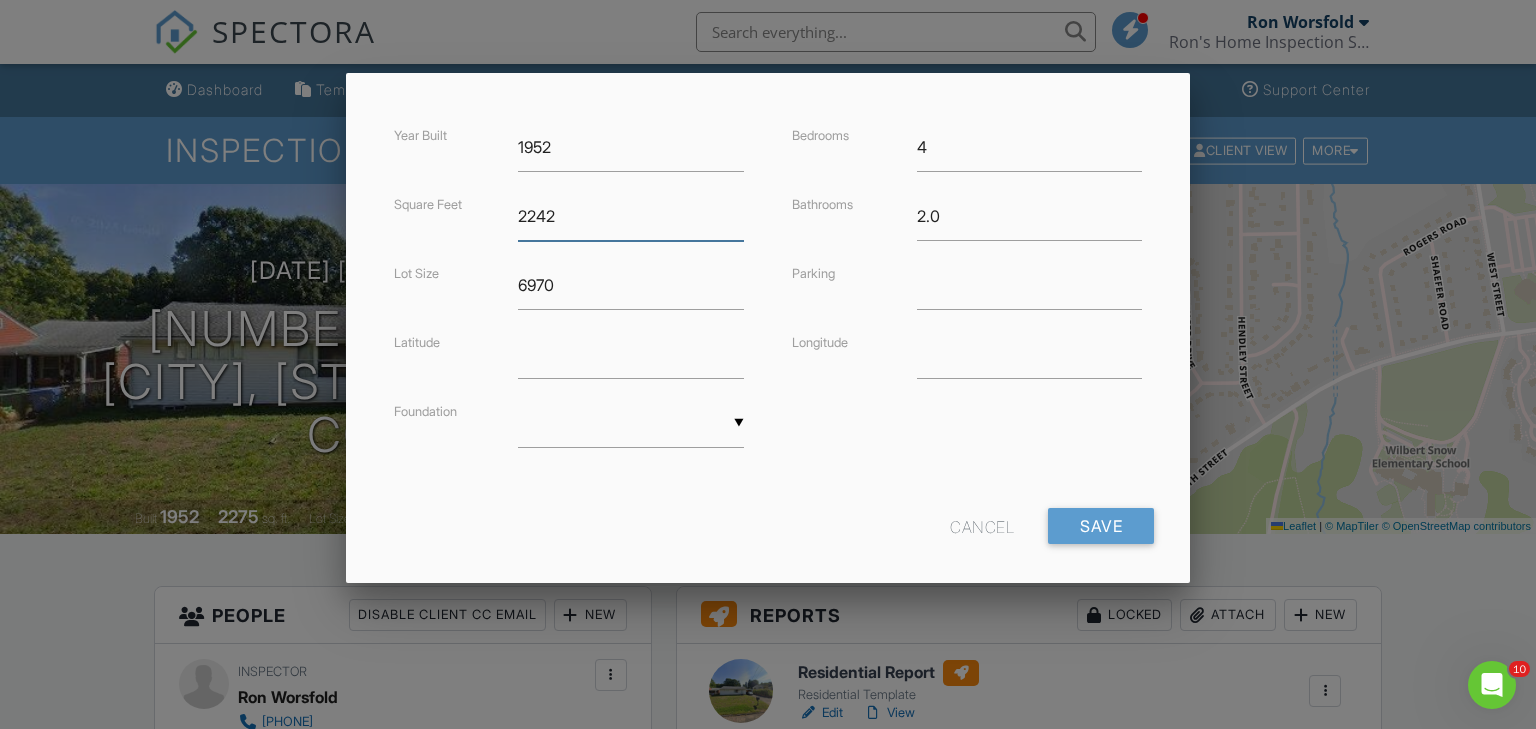 scroll, scrollTop: 487, scrollLeft: 0, axis: vertical 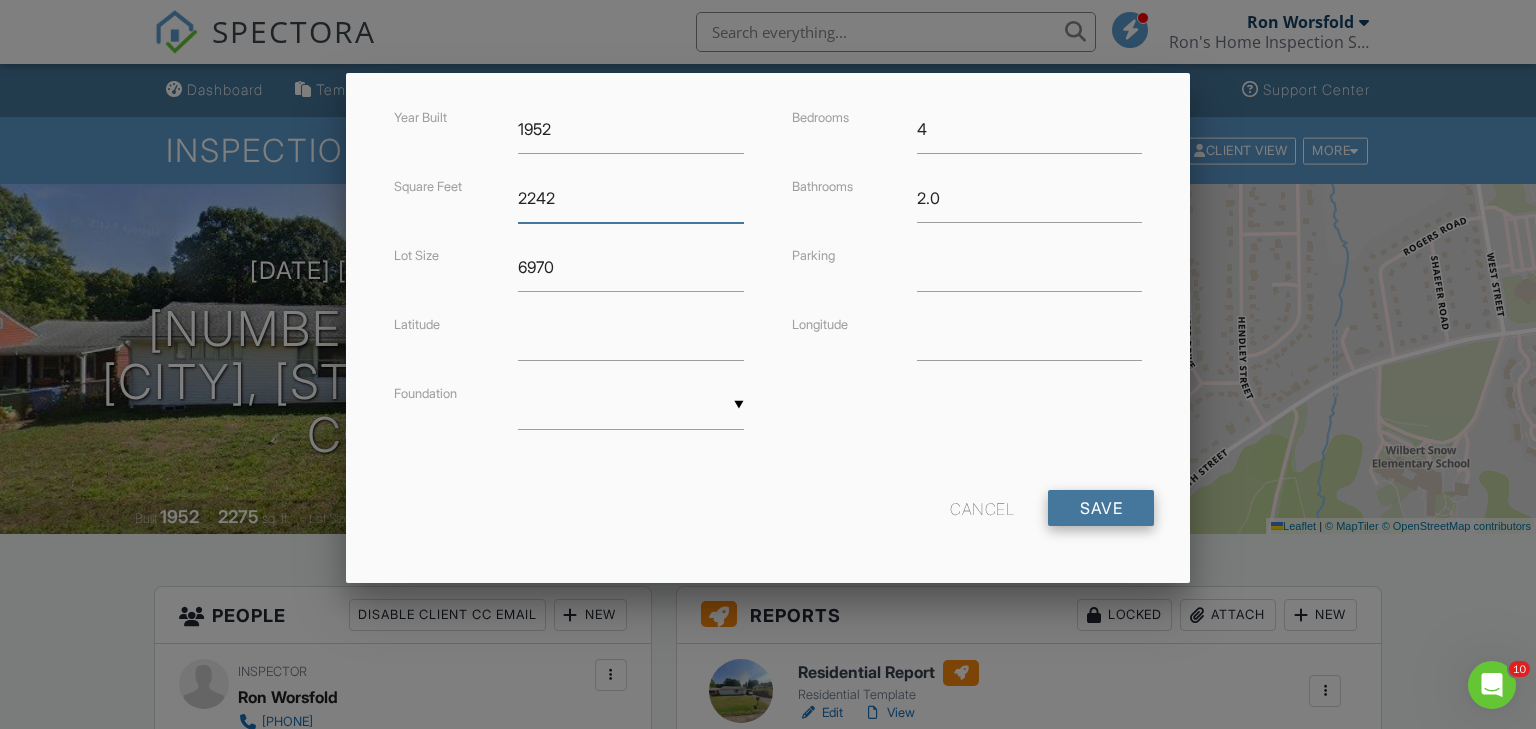 type on "2242" 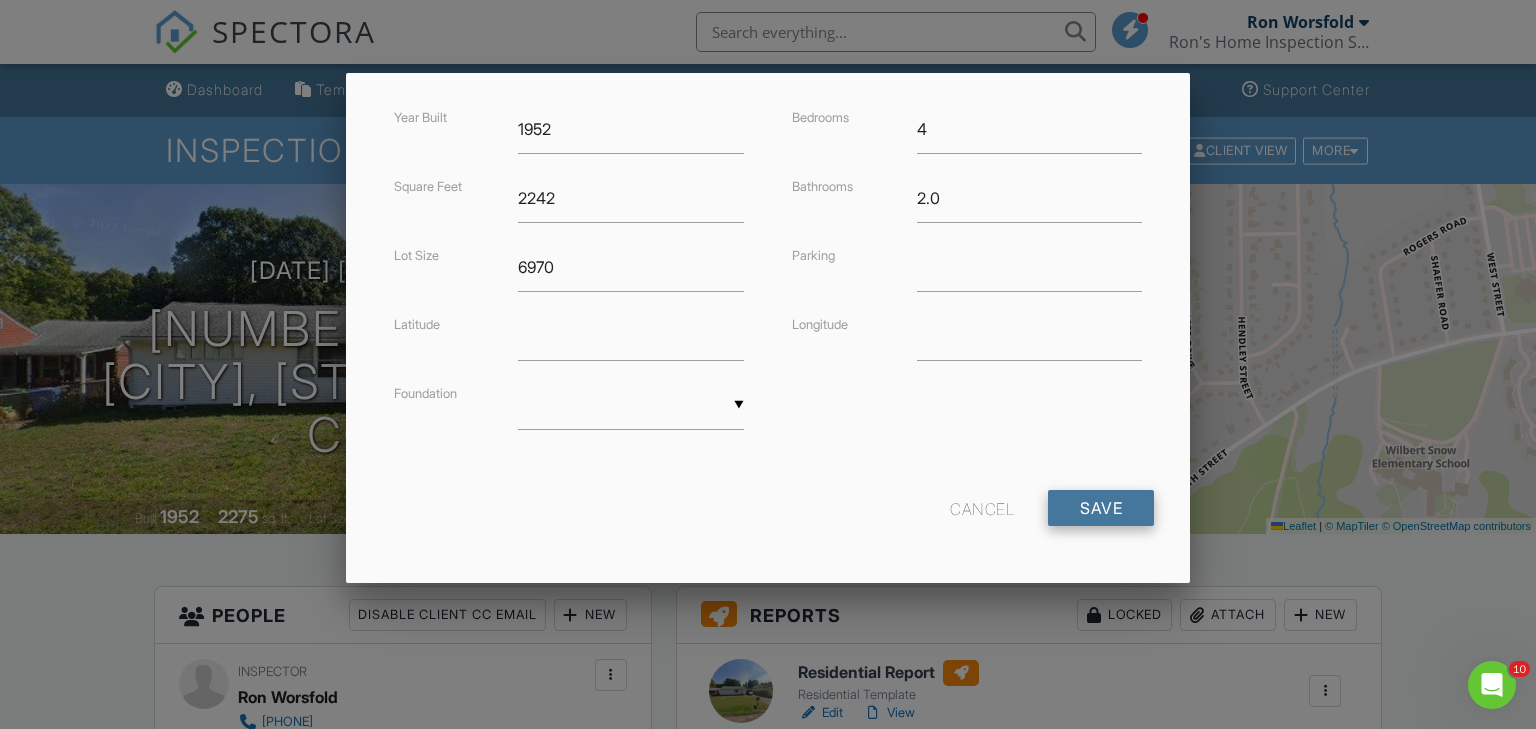 click on "Save" at bounding box center [1101, 508] 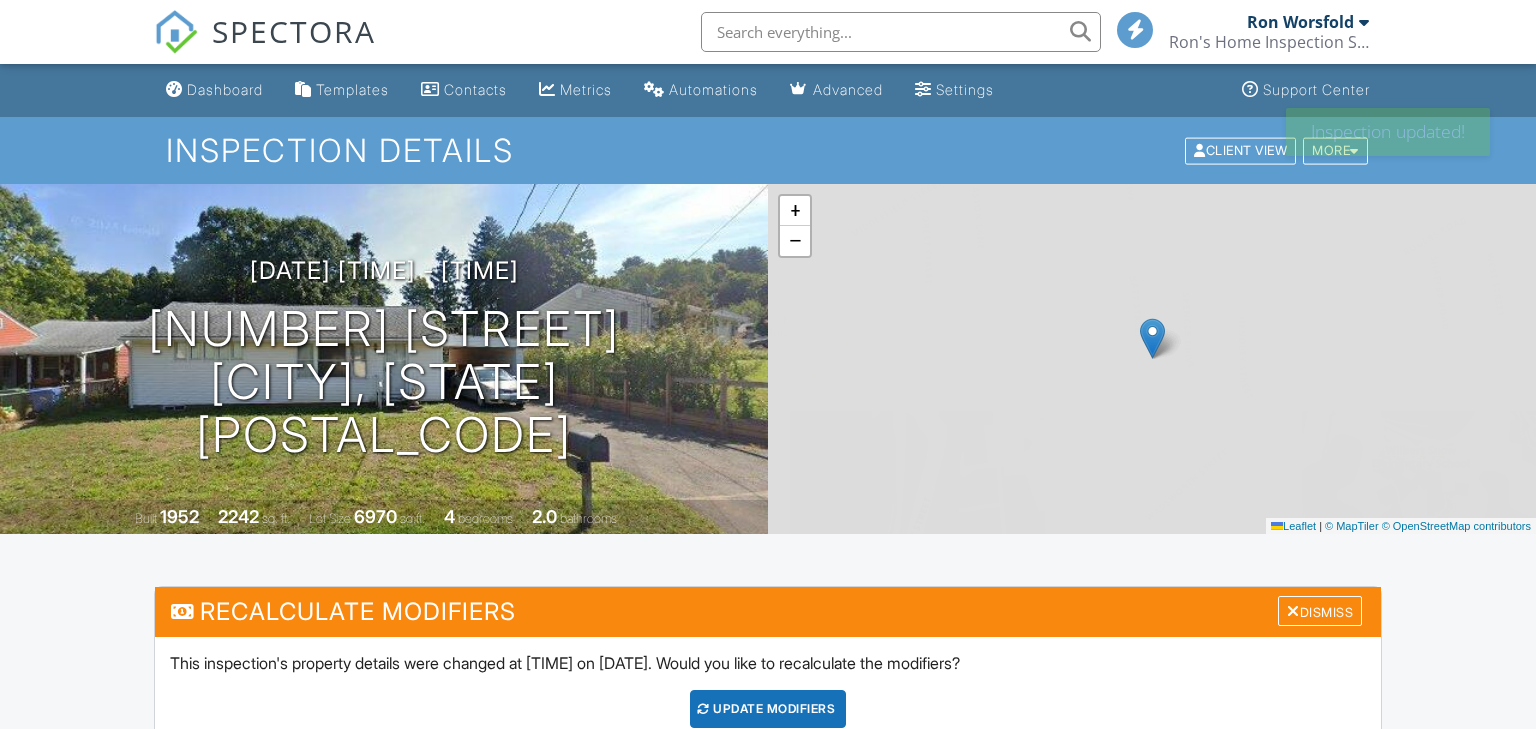 scroll, scrollTop: 0, scrollLeft: 0, axis: both 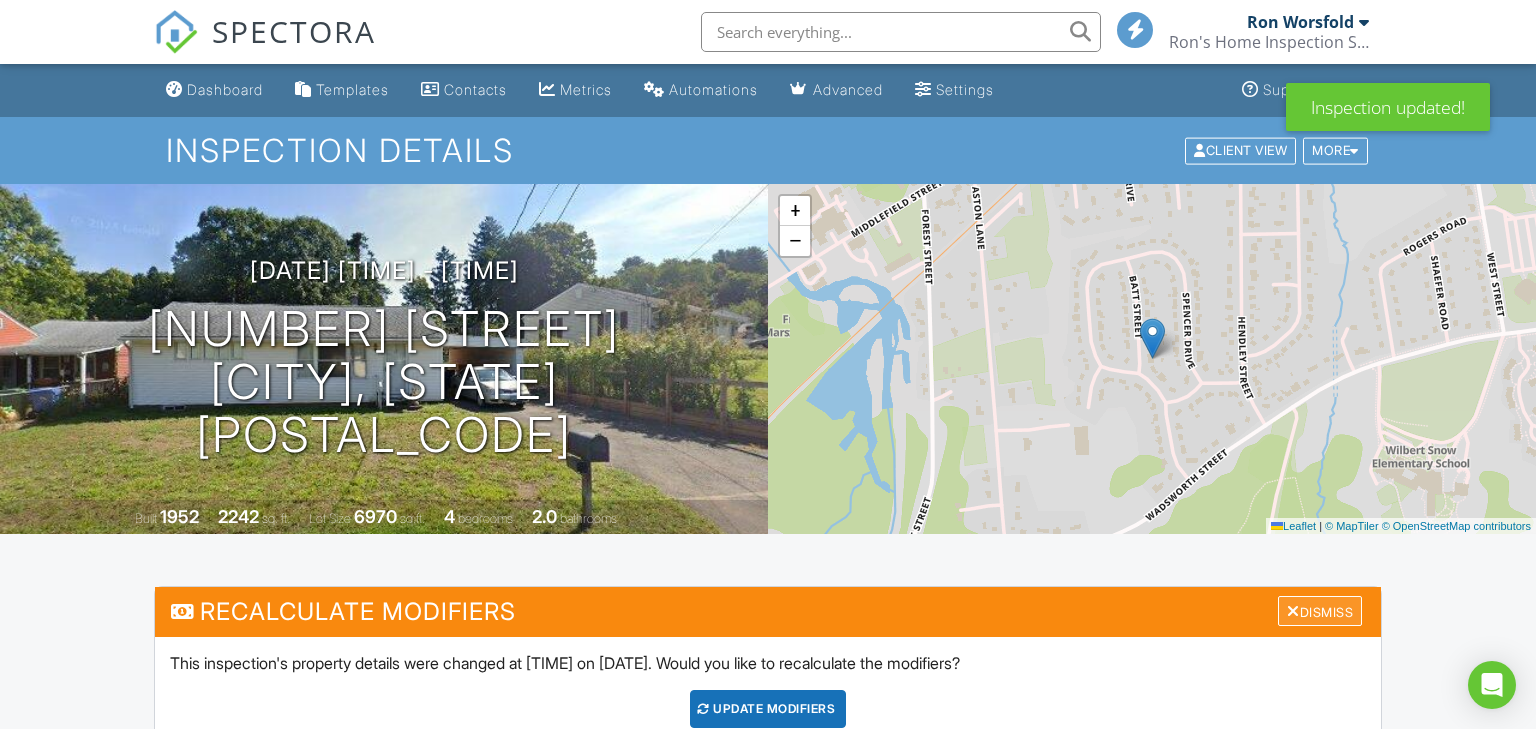 click on "Dismiss" at bounding box center (1320, 611) 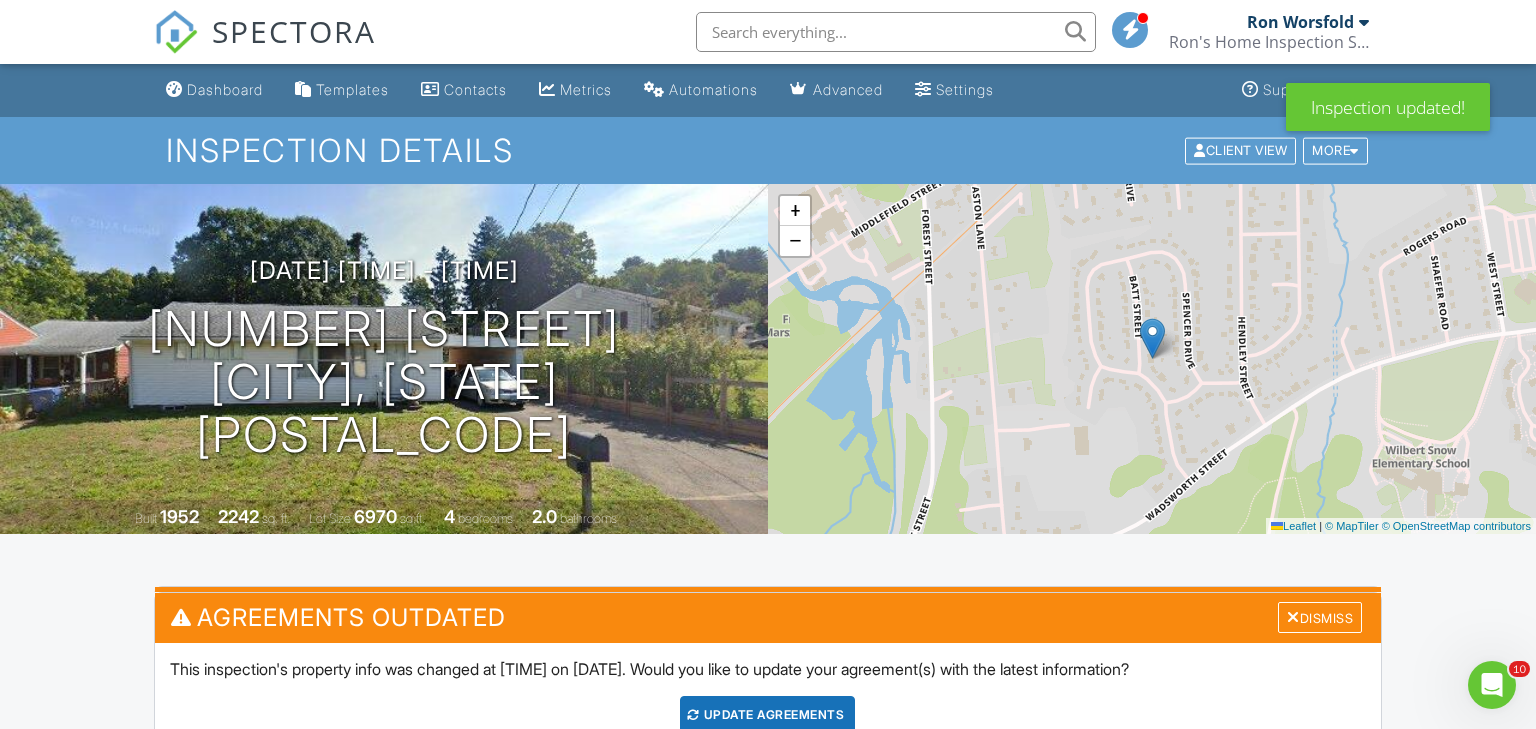 scroll, scrollTop: 0, scrollLeft: 0, axis: both 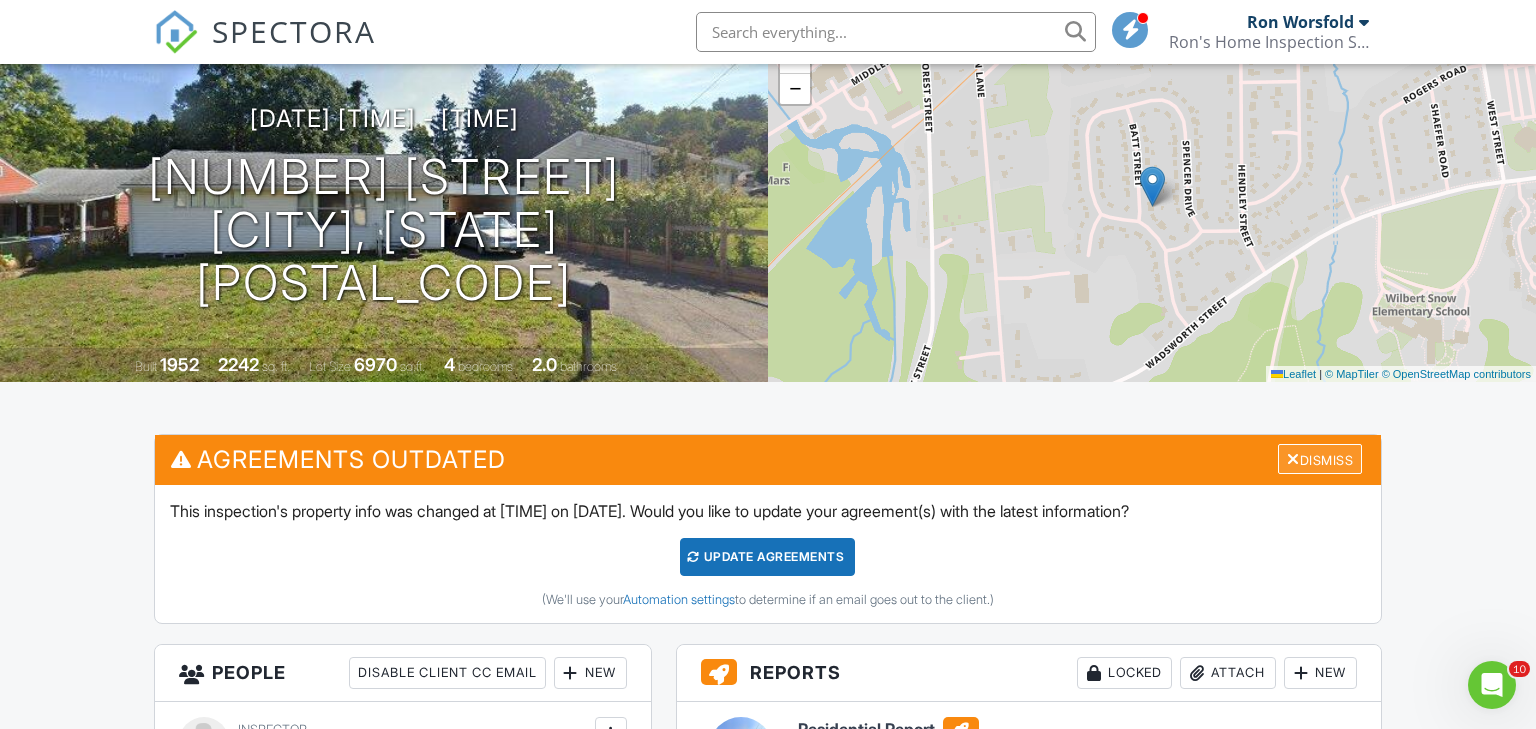 click on "Dismiss" at bounding box center (1320, 459) 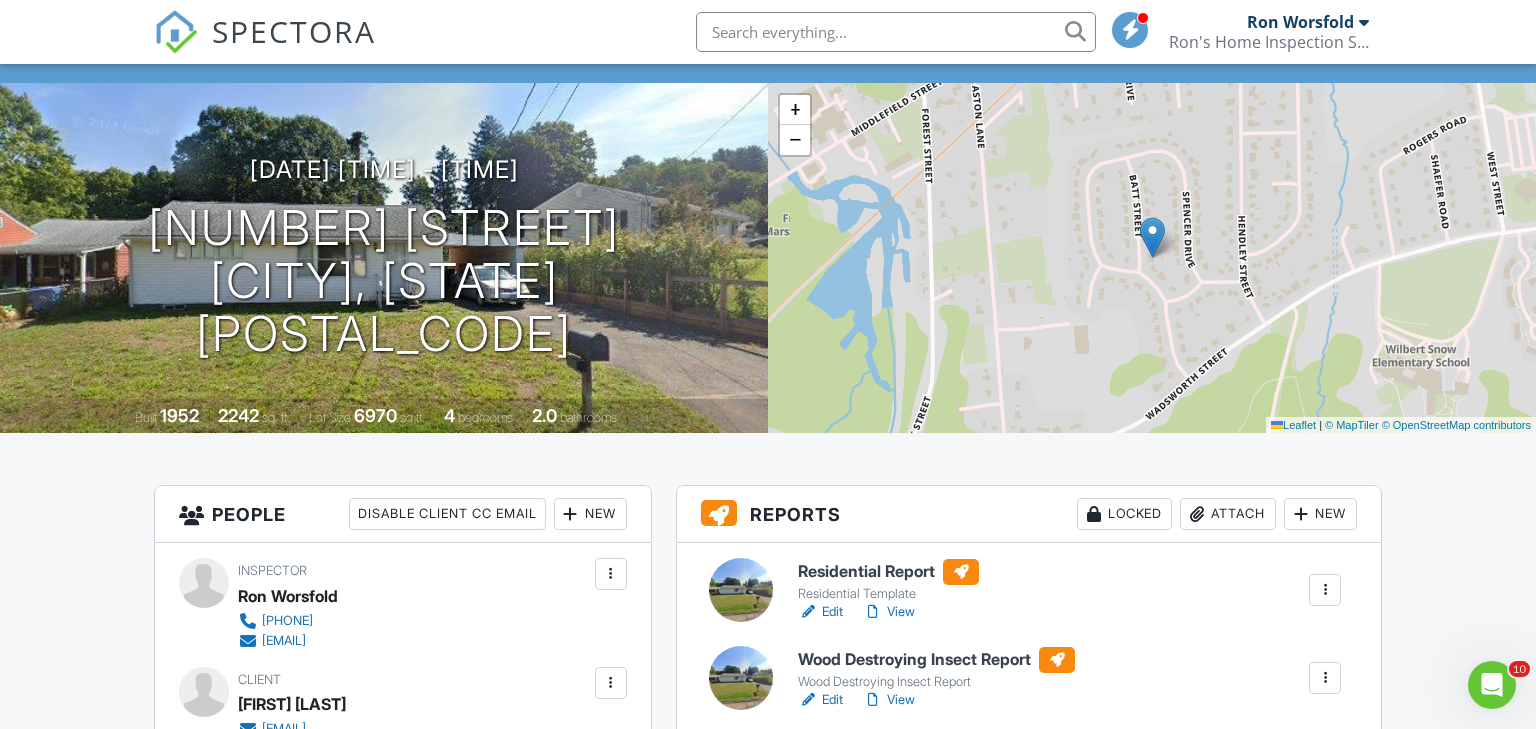 scroll, scrollTop: 0, scrollLeft: 0, axis: both 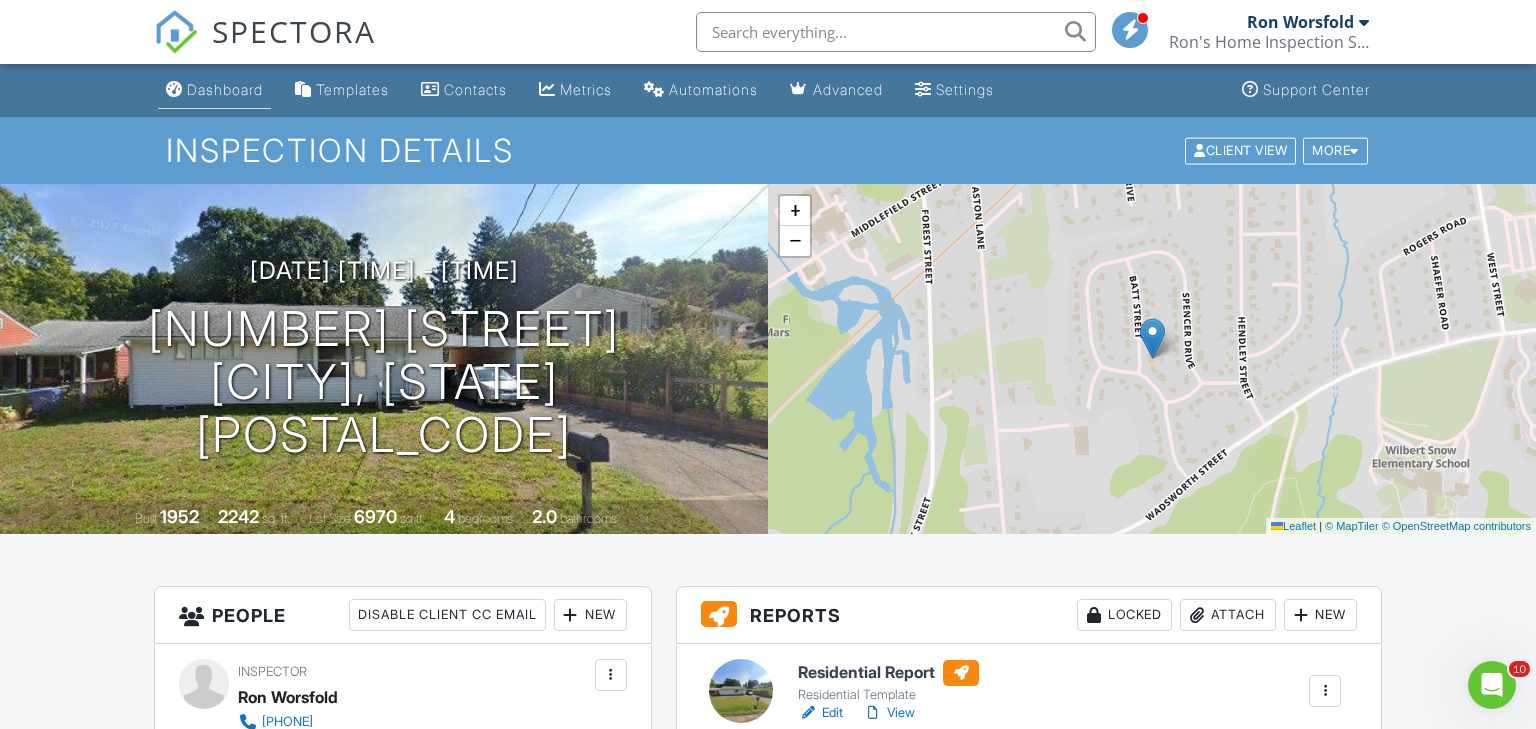click on "Dashboard" at bounding box center (225, 89) 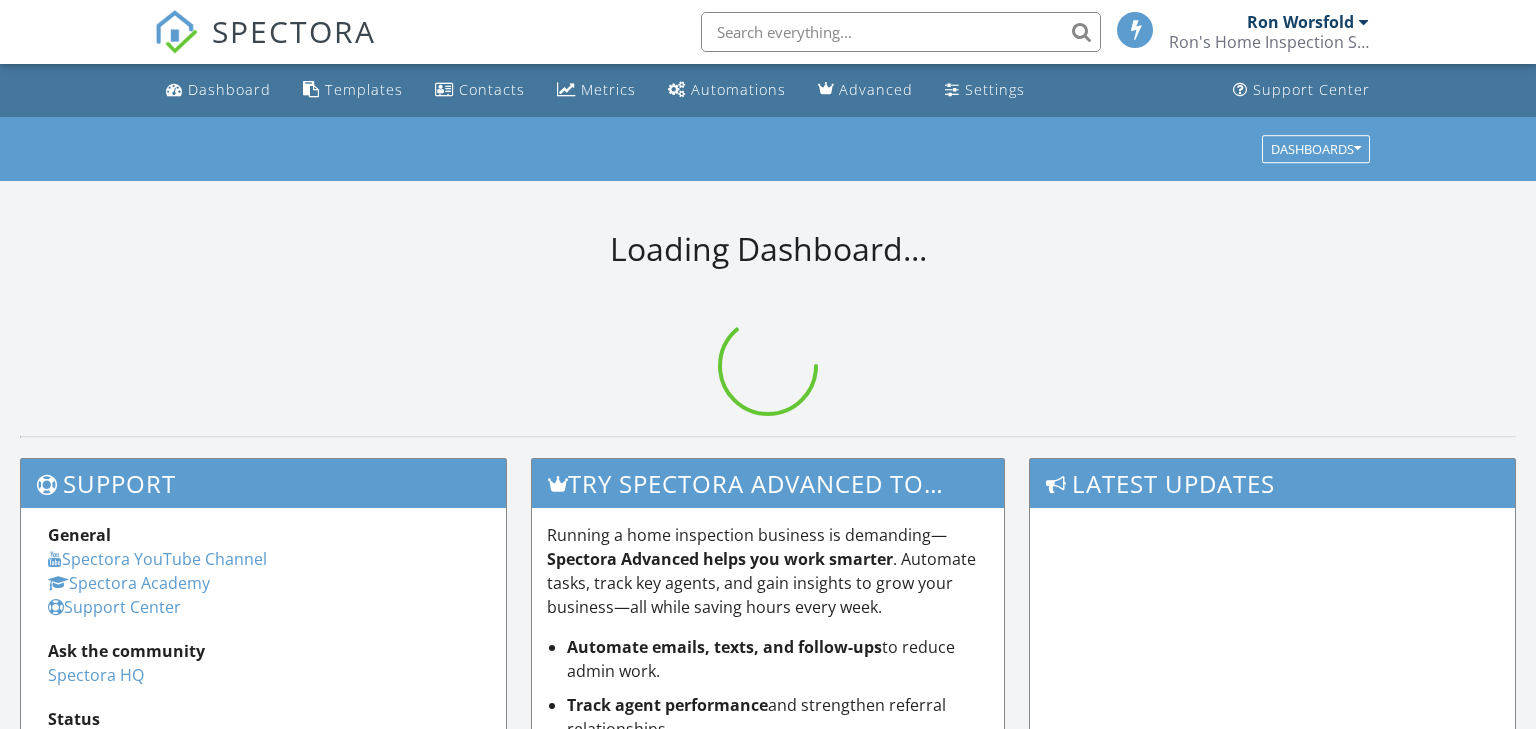 scroll, scrollTop: 0, scrollLeft: 0, axis: both 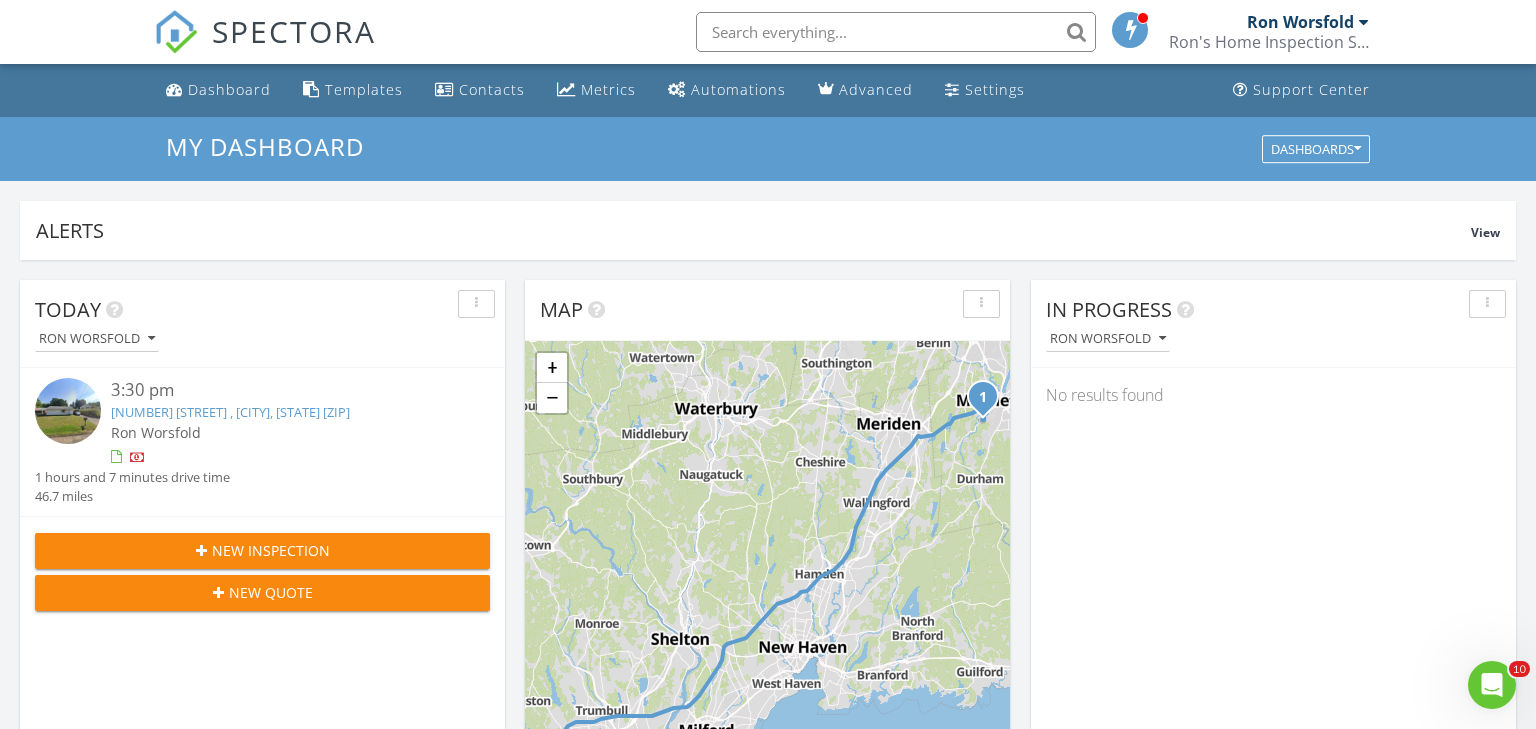 click on "Ron Worsfold
Ron's Home Inspection Service, LLC" at bounding box center [1271, 32] 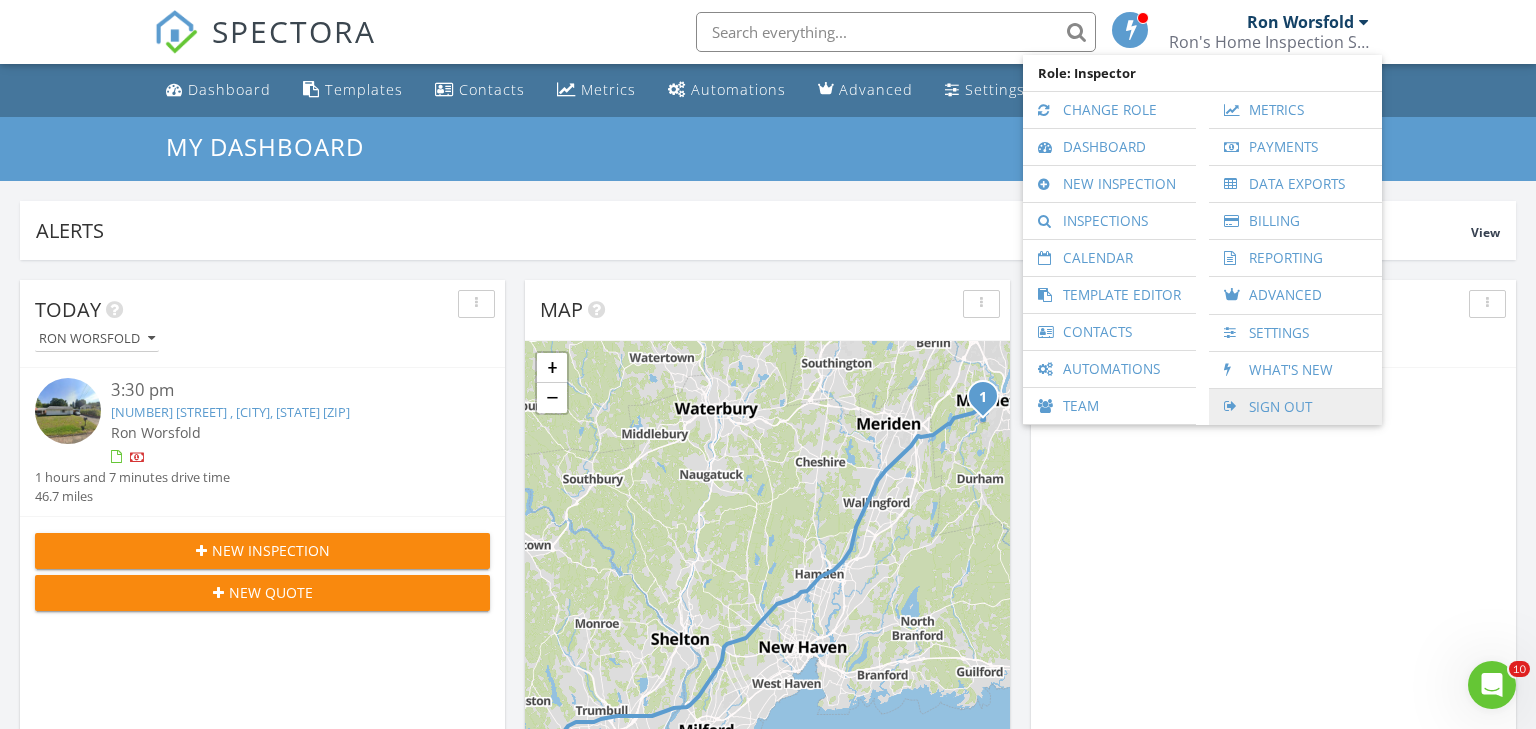 click on "Sign Out" at bounding box center [1295, 407] 